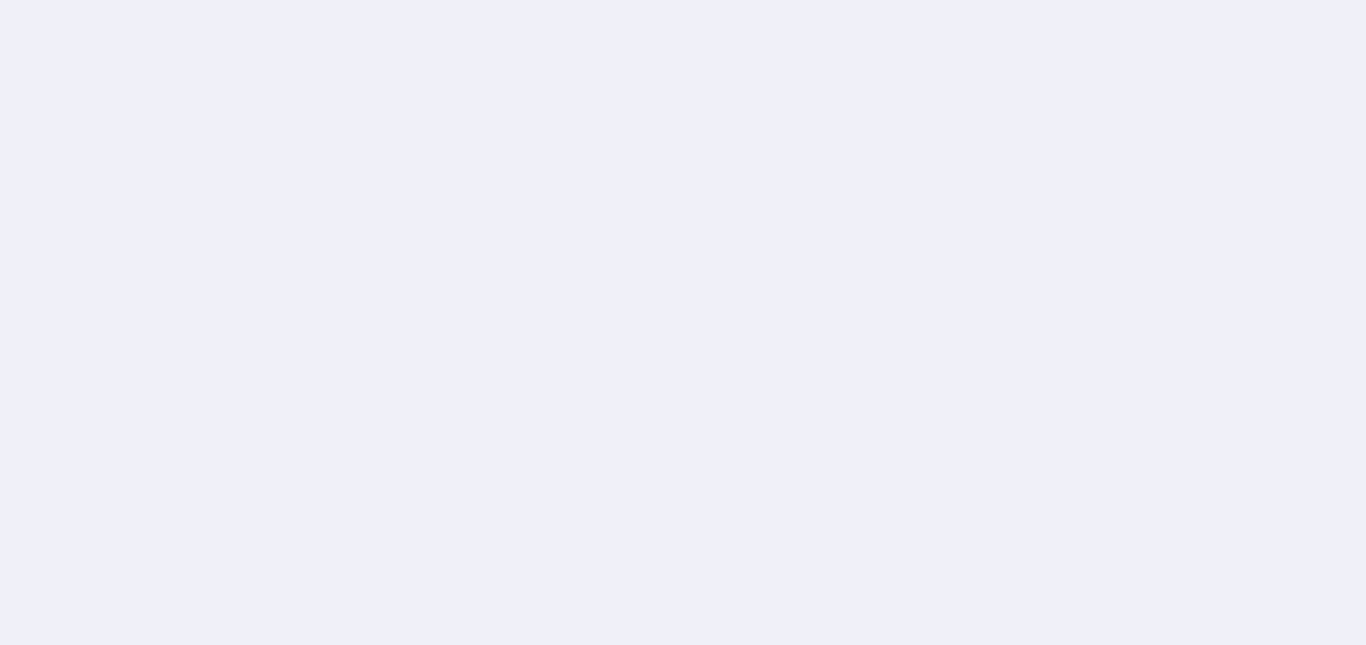 scroll, scrollTop: 0, scrollLeft: 0, axis: both 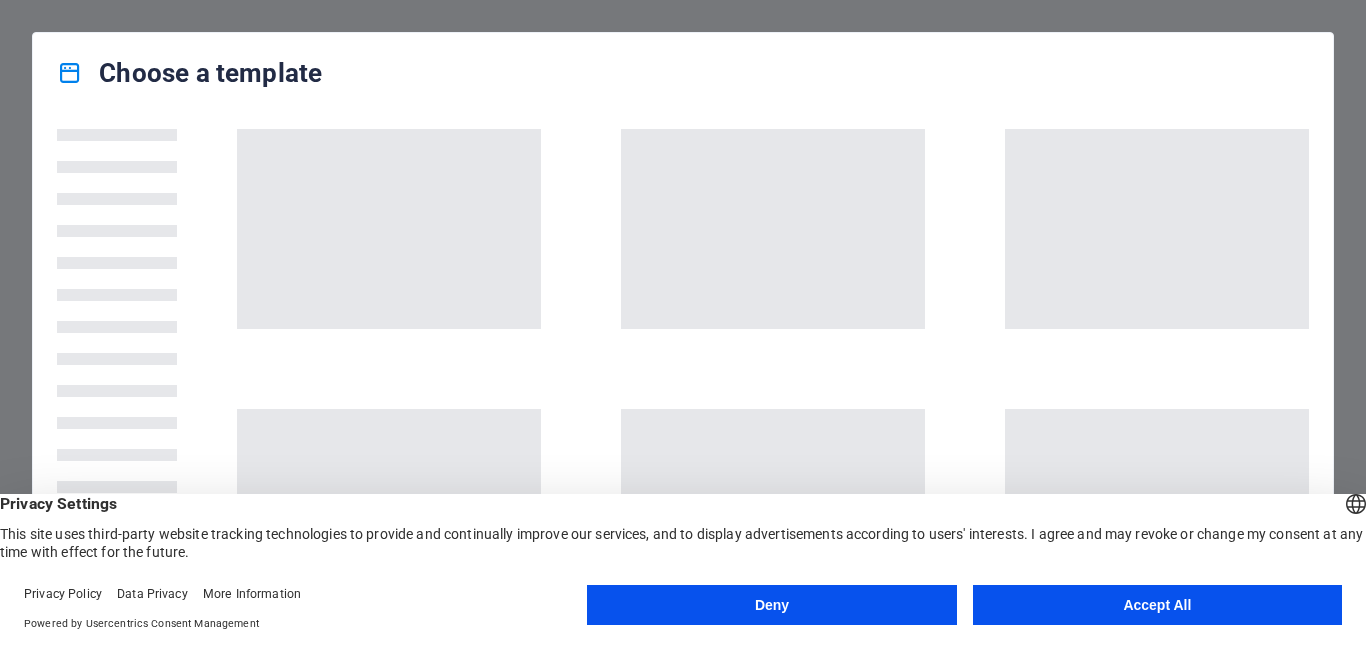click on "Accept All" at bounding box center (1157, 605) 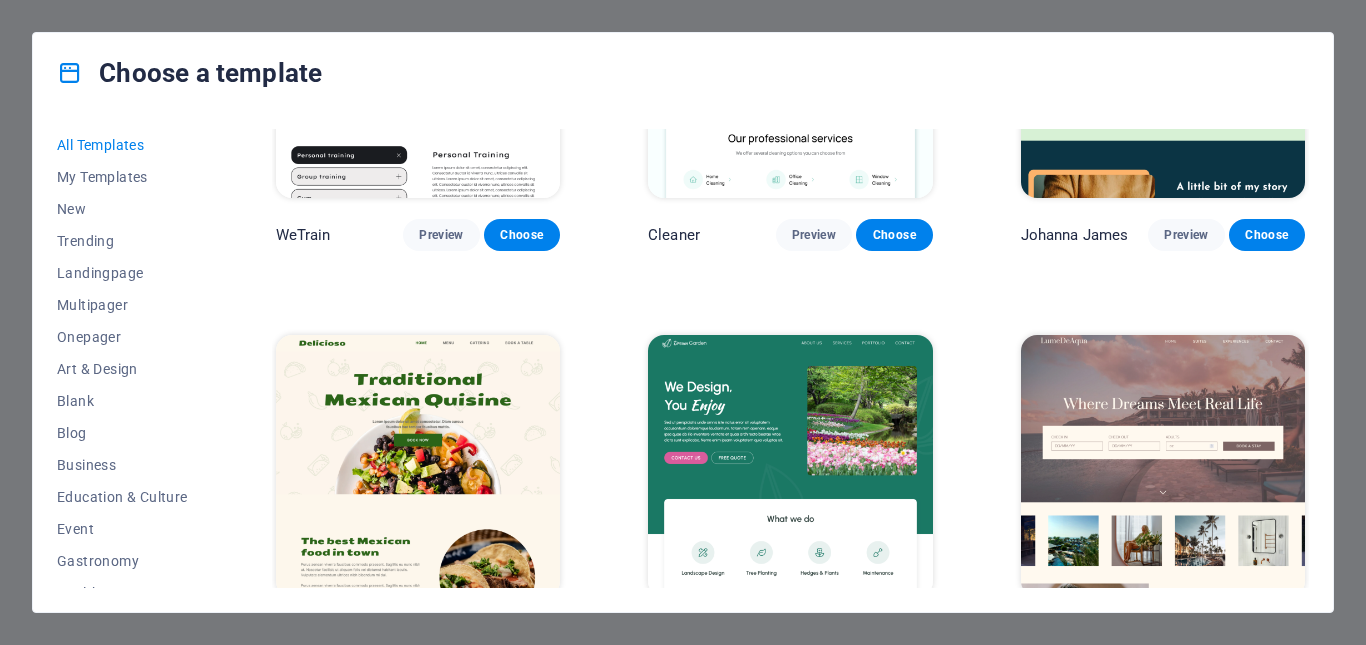 scroll, scrollTop: 2700, scrollLeft: 0, axis: vertical 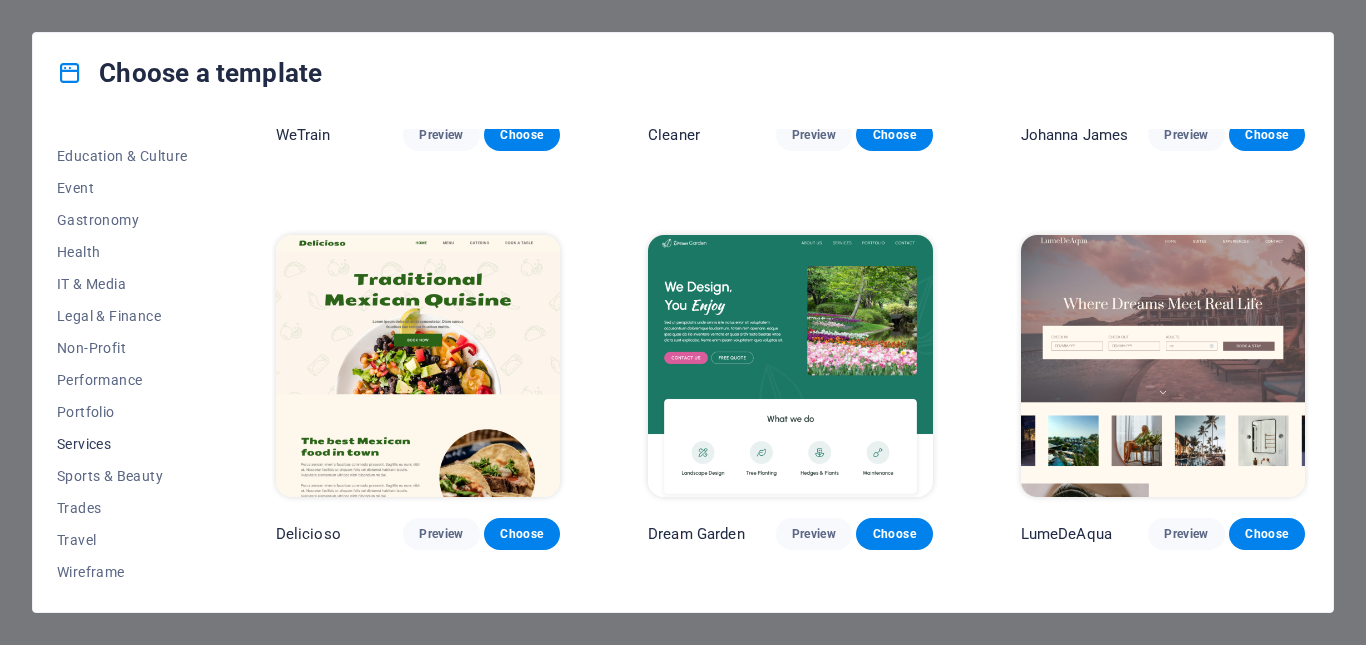 click on "Services" at bounding box center [122, 444] 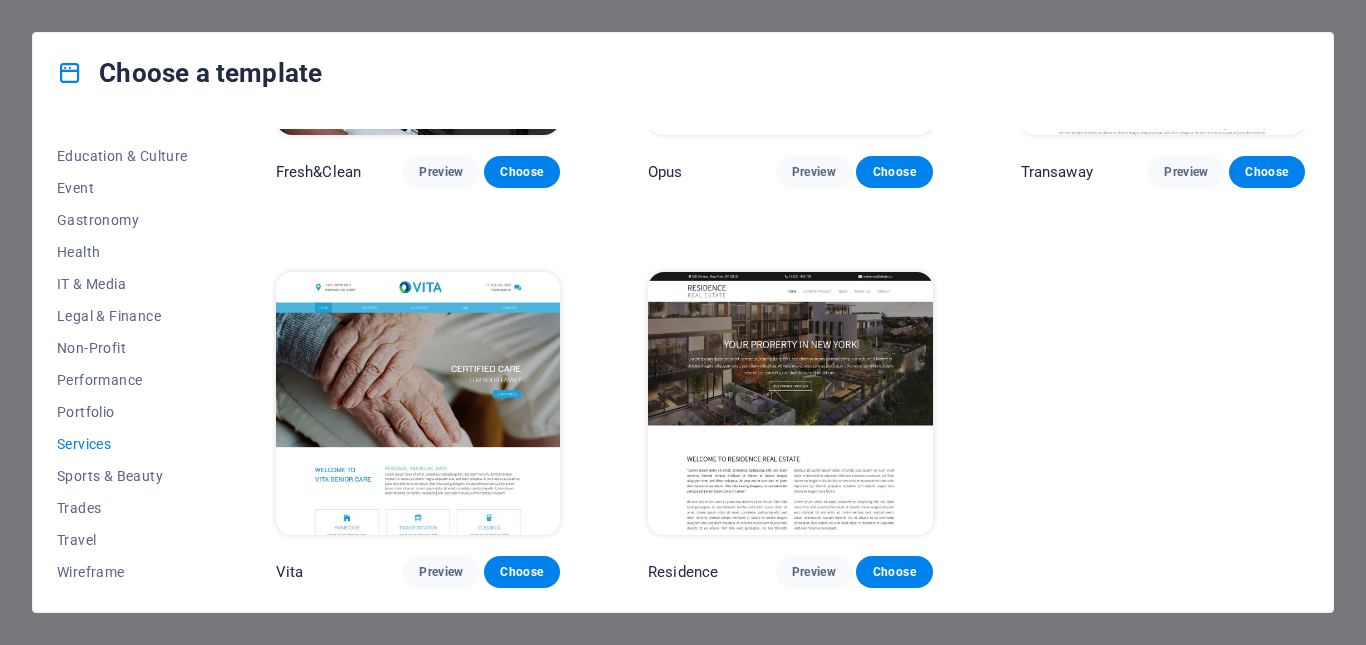scroll, scrollTop: 708, scrollLeft: 0, axis: vertical 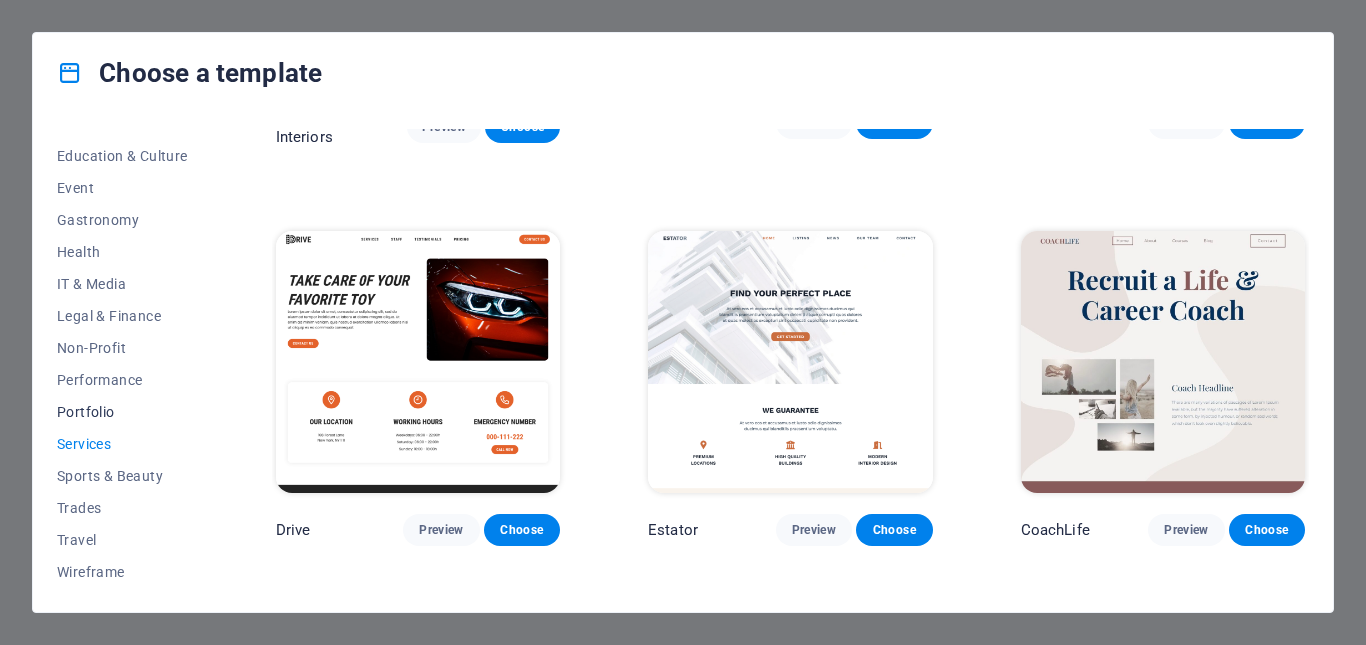 click on "Portfolio" at bounding box center (122, 412) 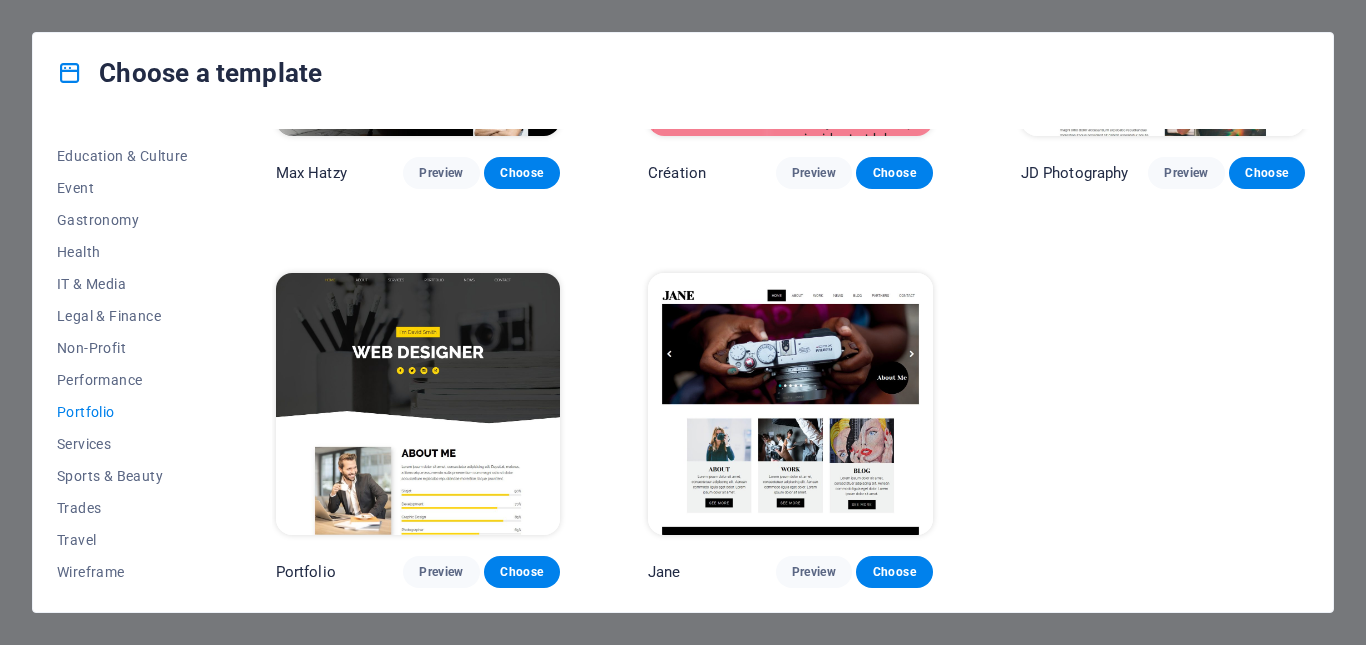 scroll, scrollTop: 311, scrollLeft: 0, axis: vertical 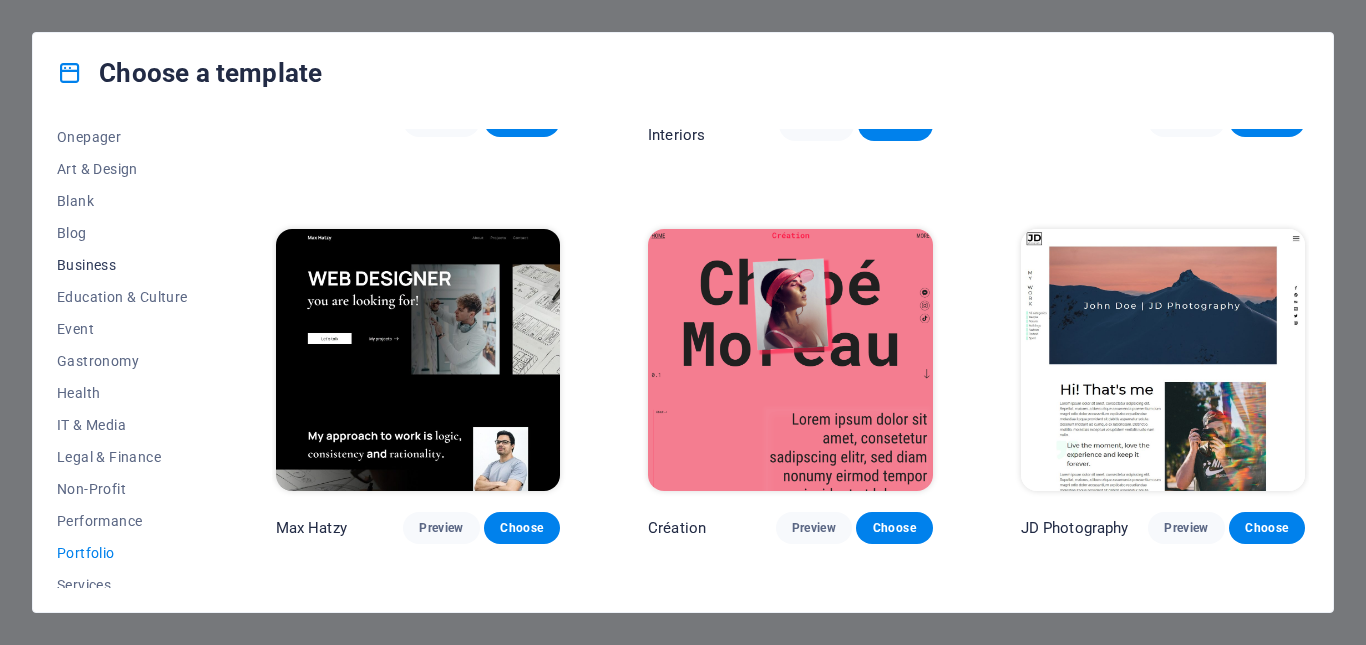 click on "Business" at bounding box center (122, 265) 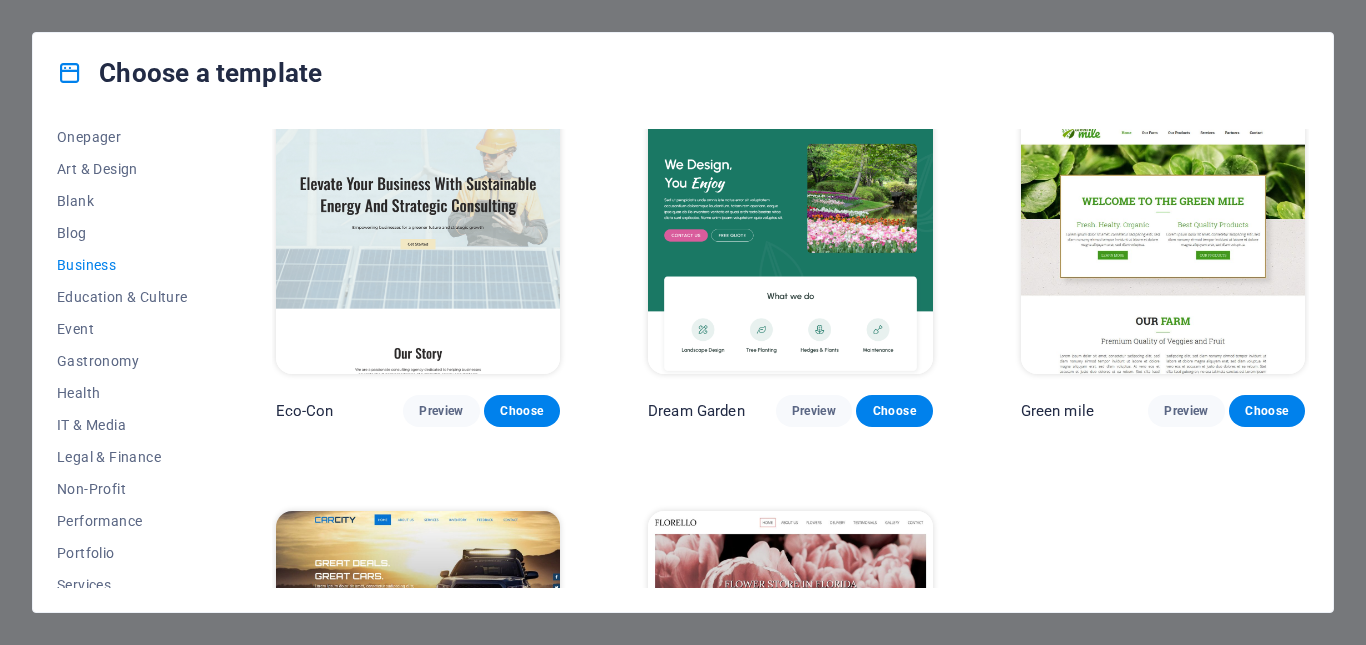 scroll, scrollTop: 0, scrollLeft: 0, axis: both 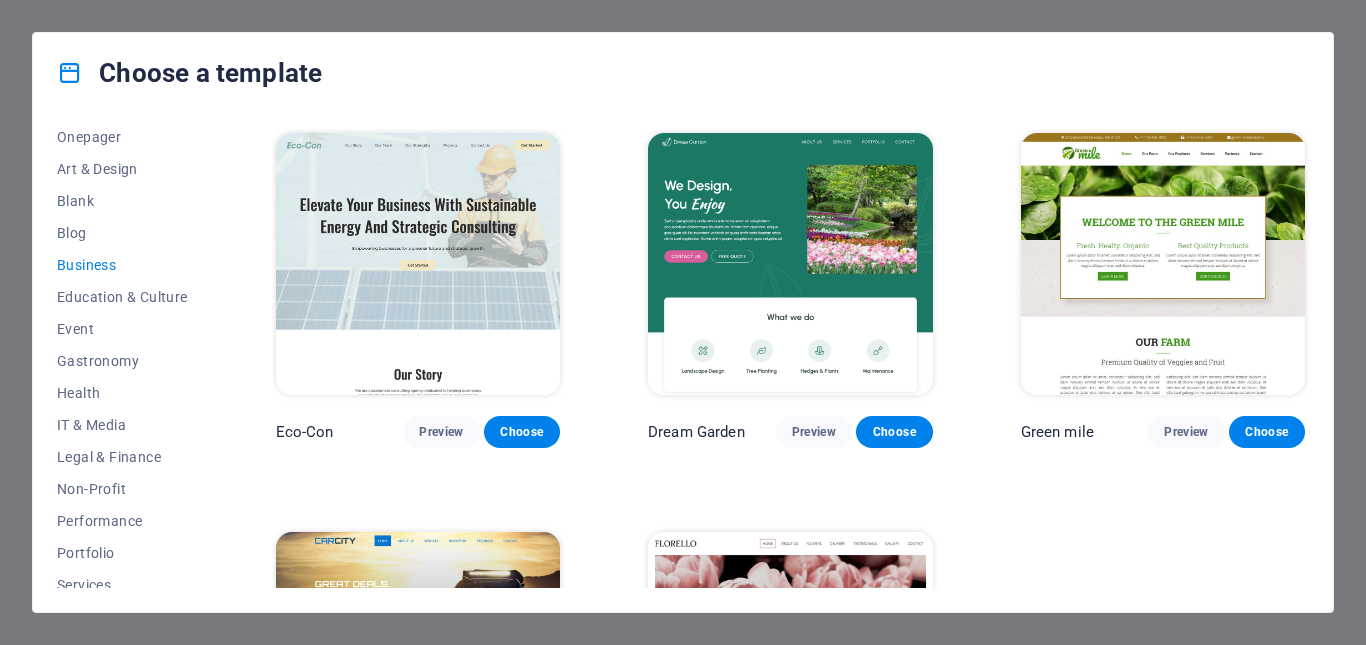 click at bounding box center (418, 264) 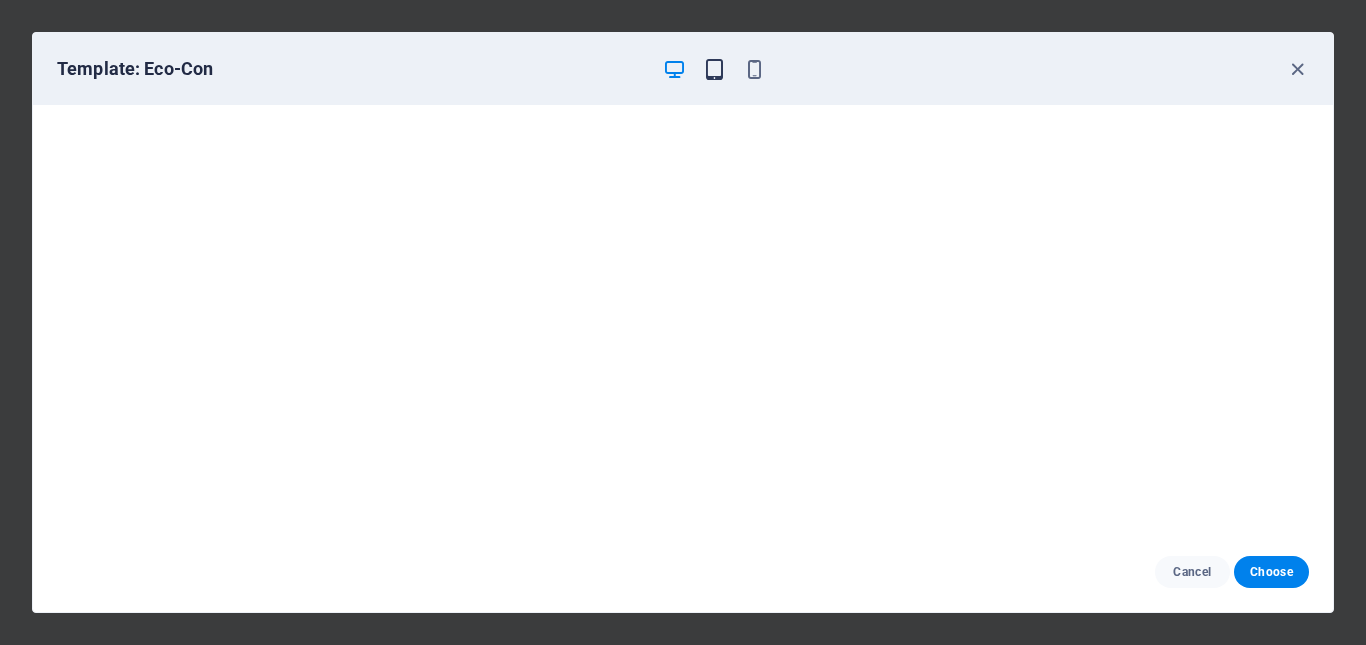 click at bounding box center (714, 69) 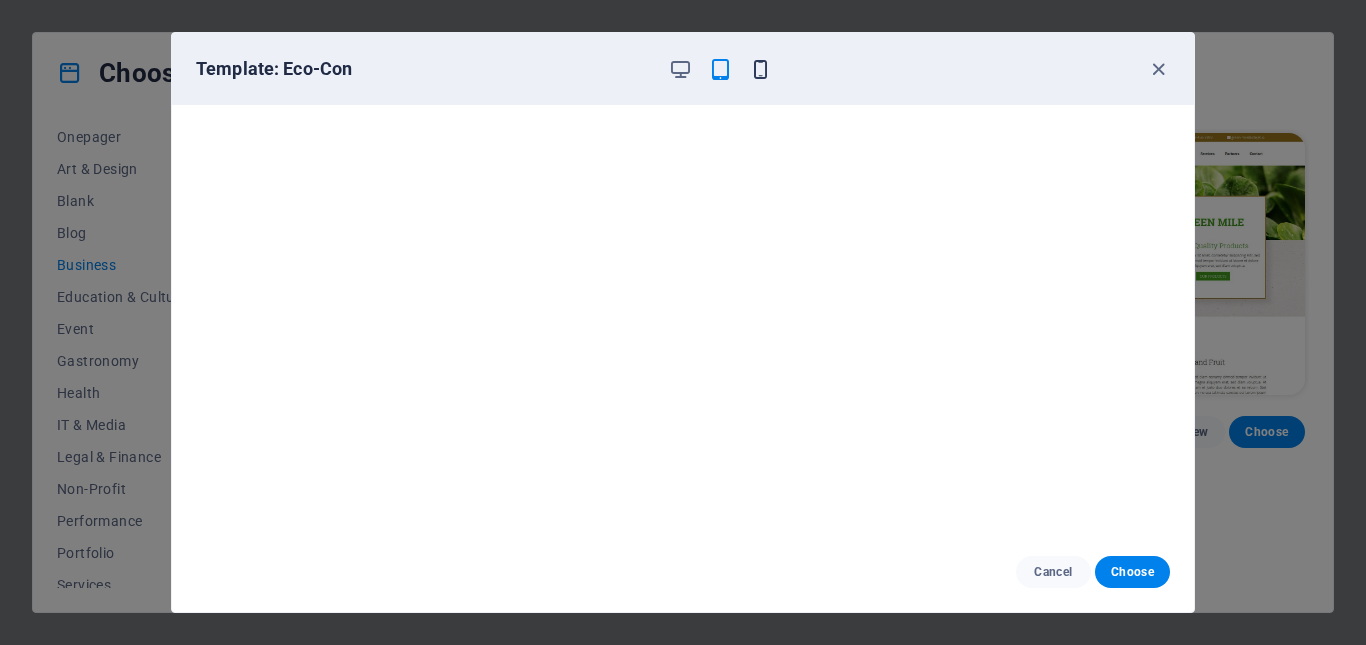 click at bounding box center [760, 69] 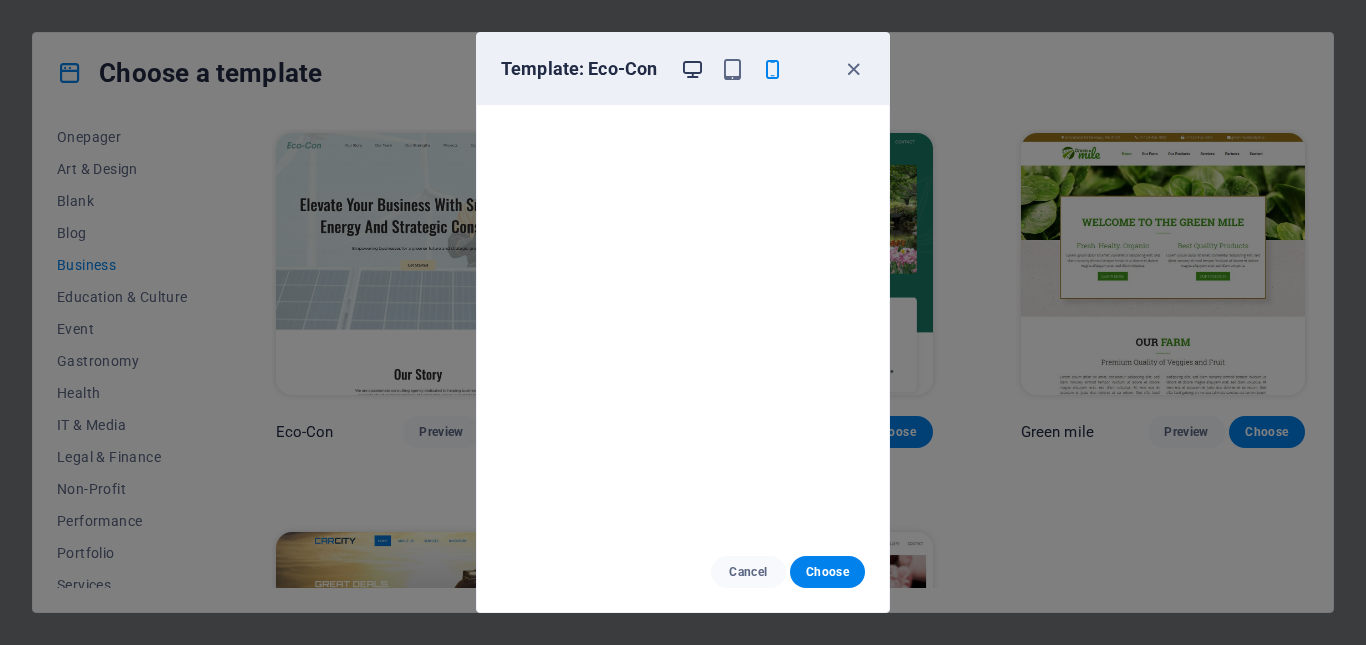 click at bounding box center (692, 69) 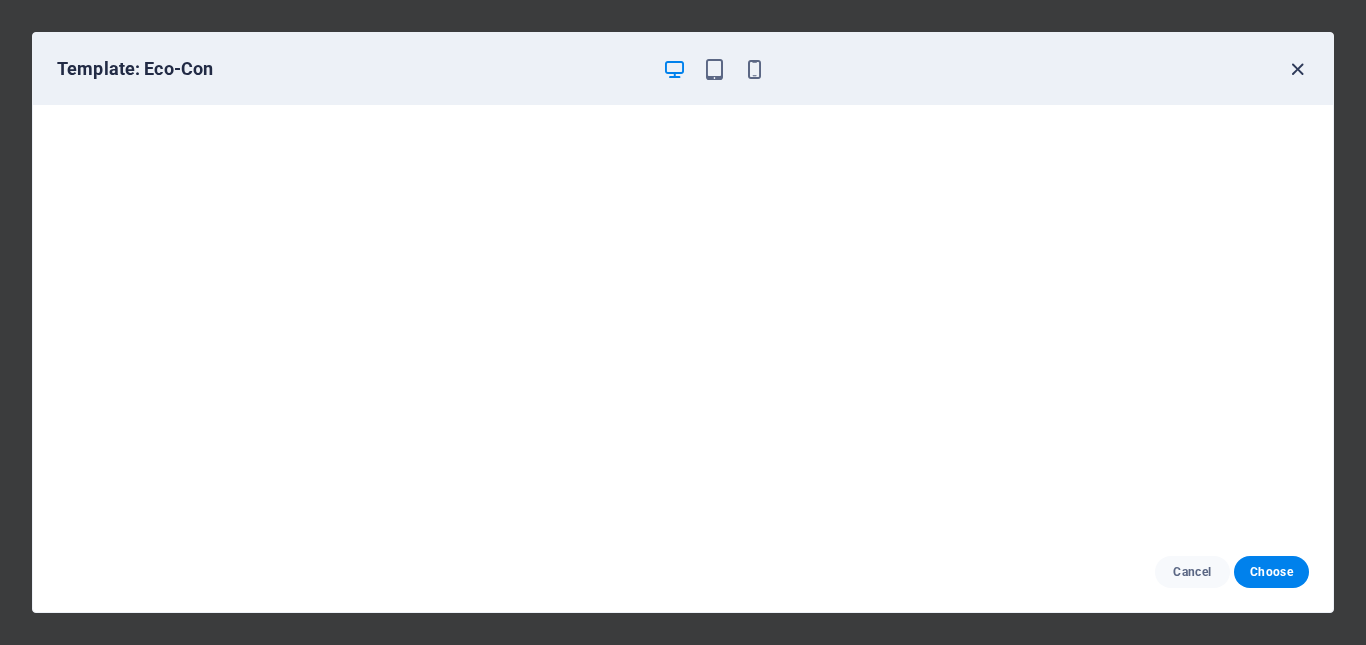 click at bounding box center (1297, 69) 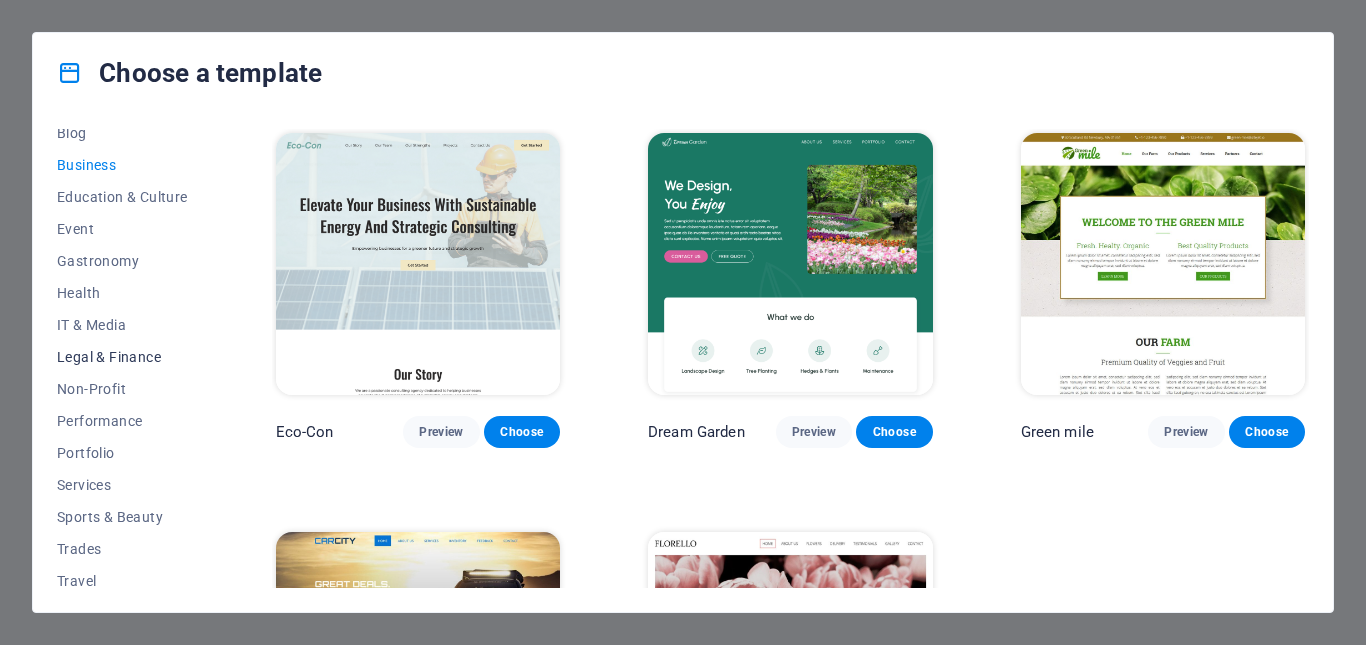 scroll, scrollTop: 341, scrollLeft: 0, axis: vertical 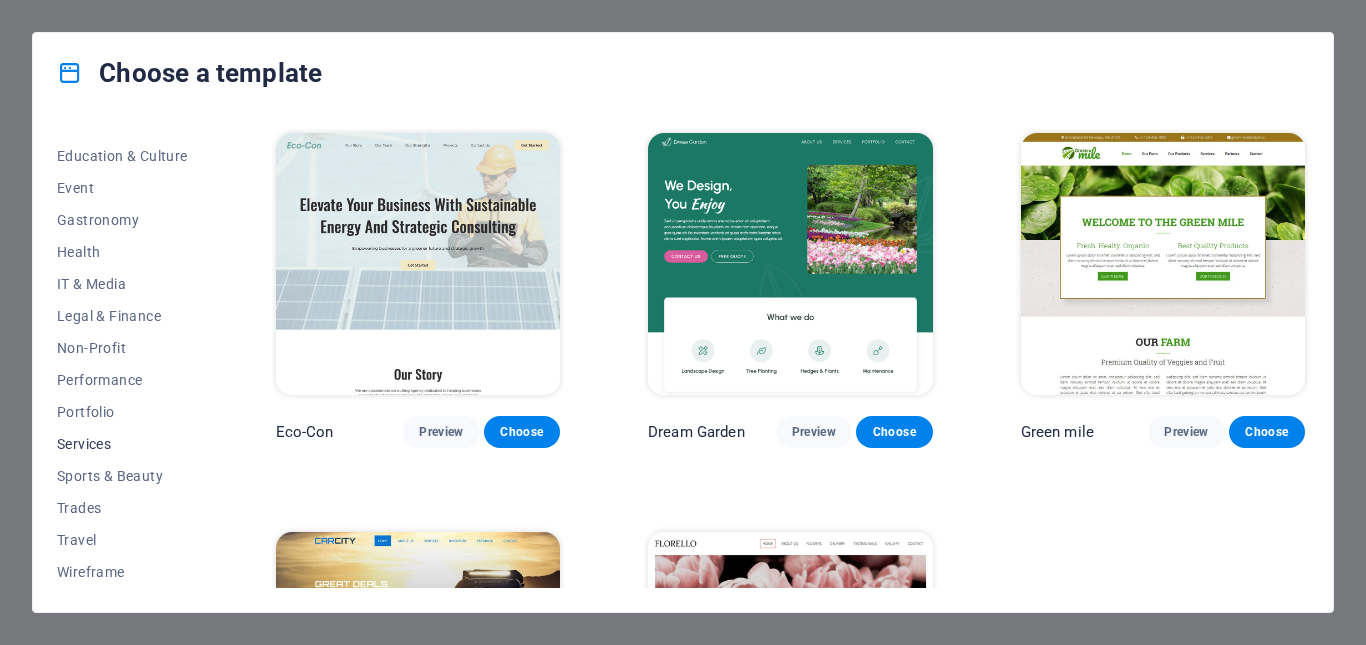 click on "Services" at bounding box center [122, 444] 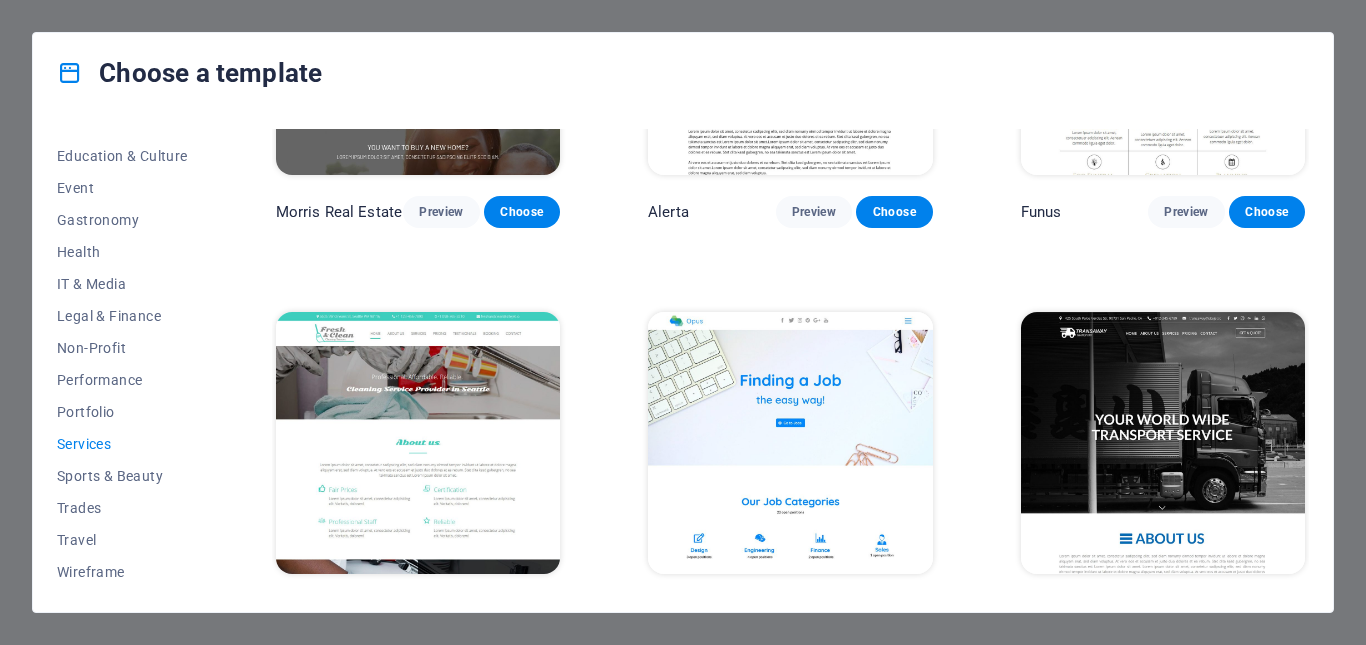 scroll, scrollTop: 1855, scrollLeft: 0, axis: vertical 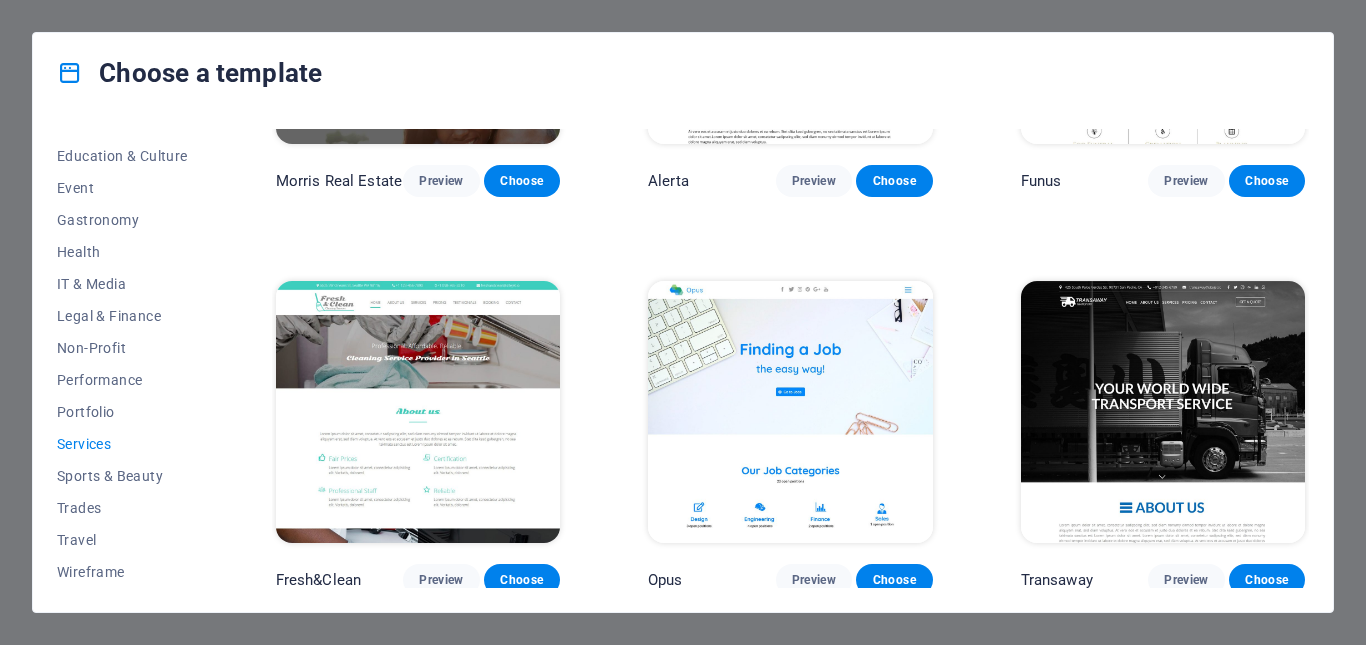 click at bounding box center [1163, 412] 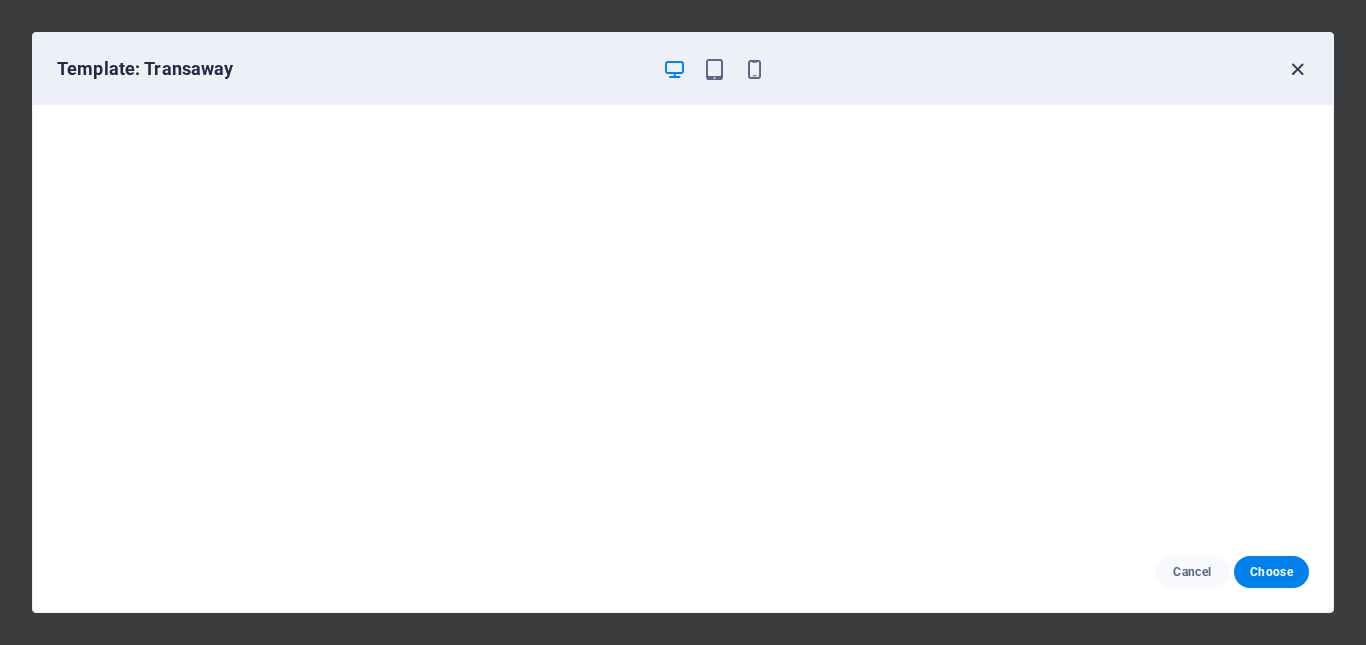 click at bounding box center (1297, 69) 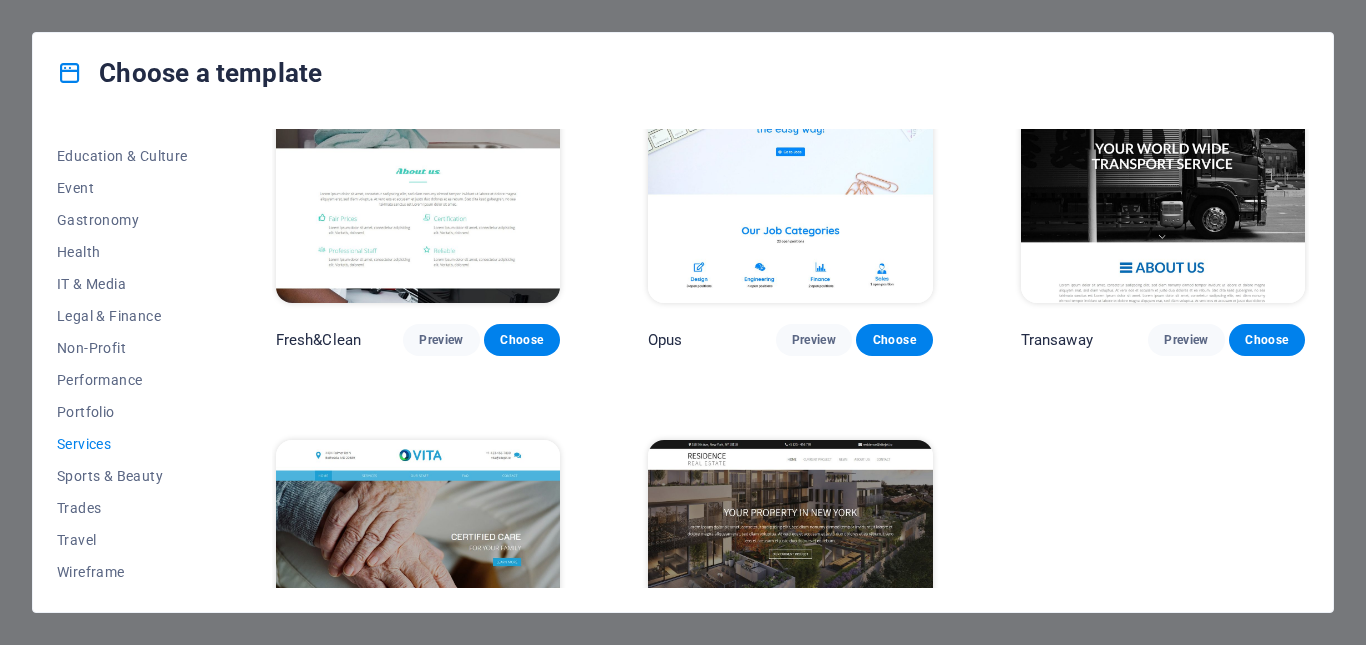 scroll, scrollTop: 2255, scrollLeft: 0, axis: vertical 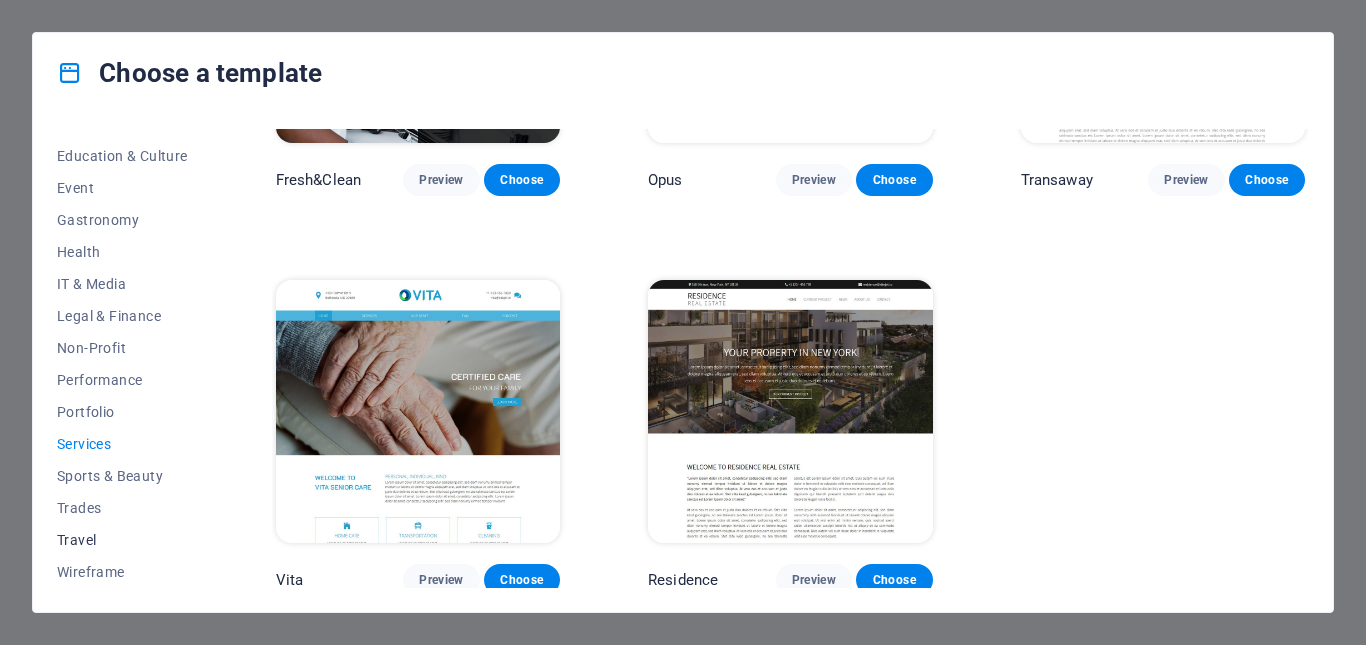 click on "Travel" at bounding box center (122, 540) 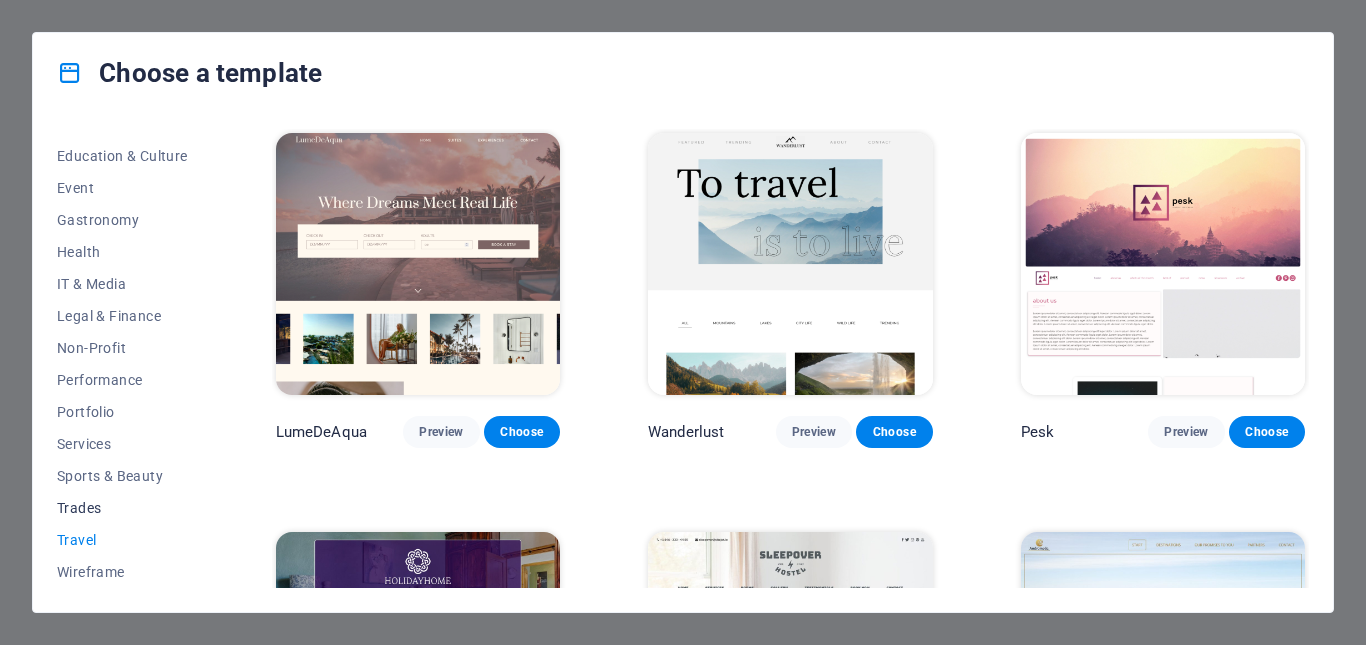 click on "Trades" at bounding box center (122, 508) 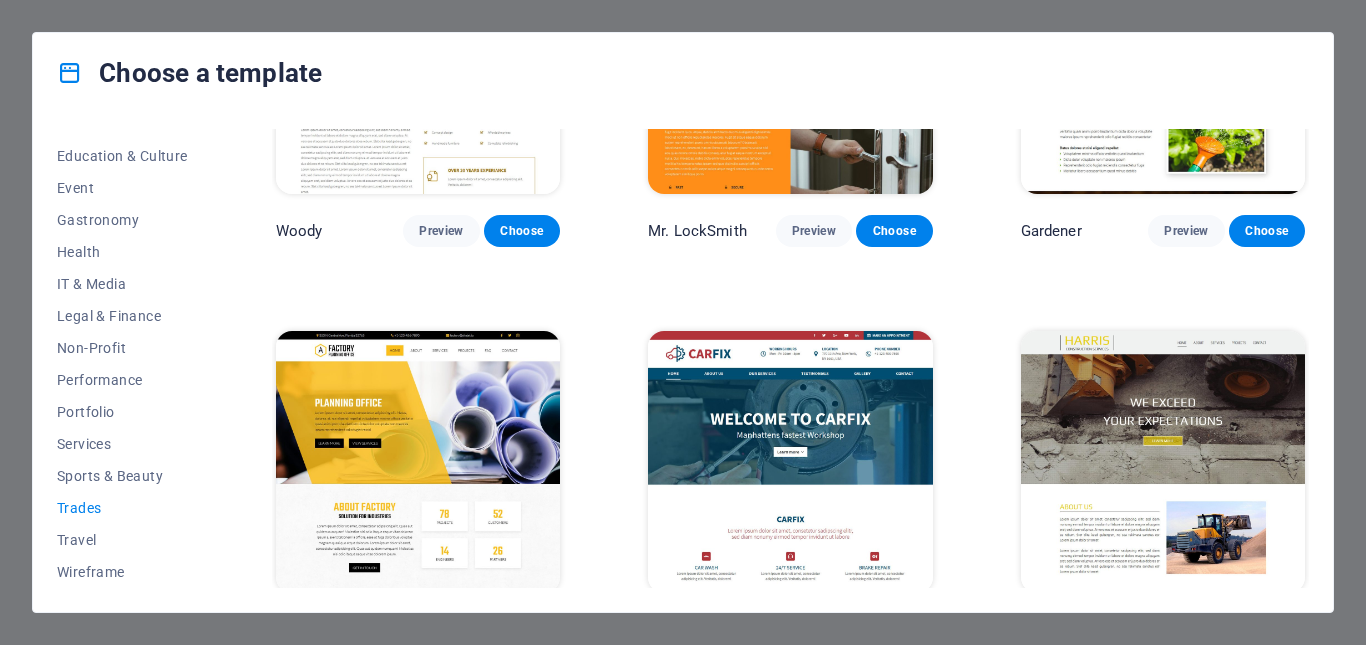 scroll, scrollTop: 651, scrollLeft: 0, axis: vertical 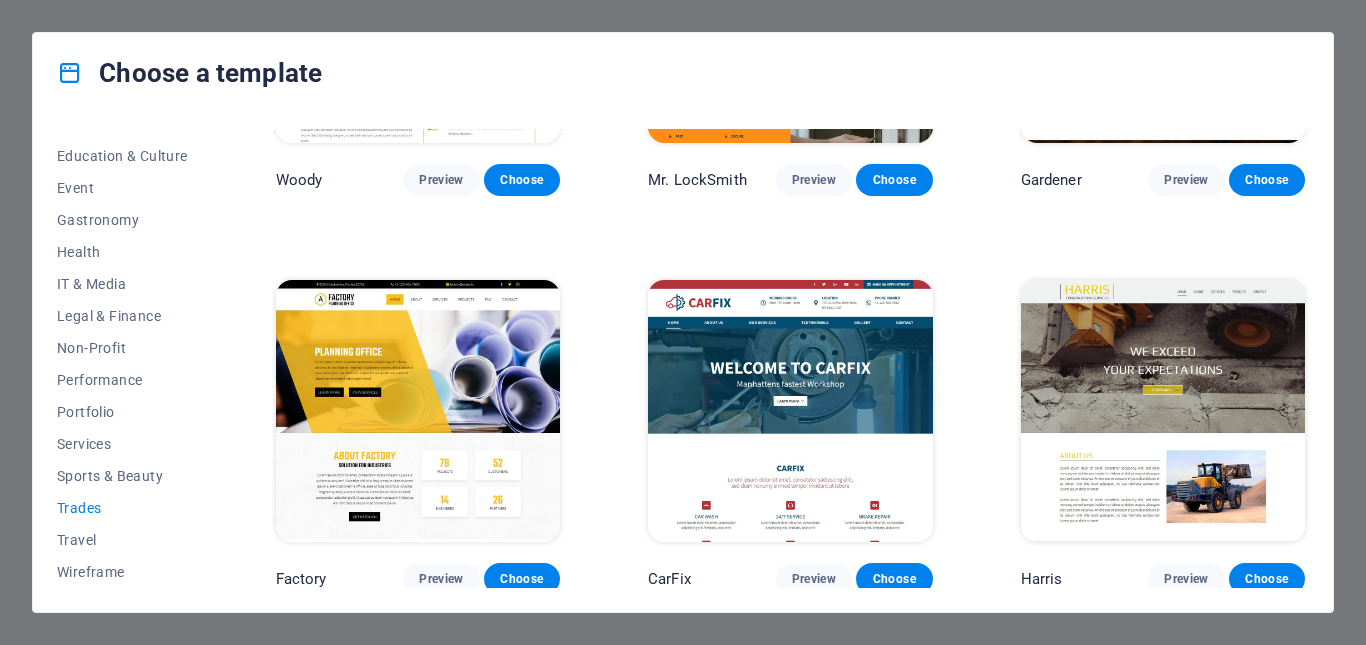 click at bounding box center (1163, 411) 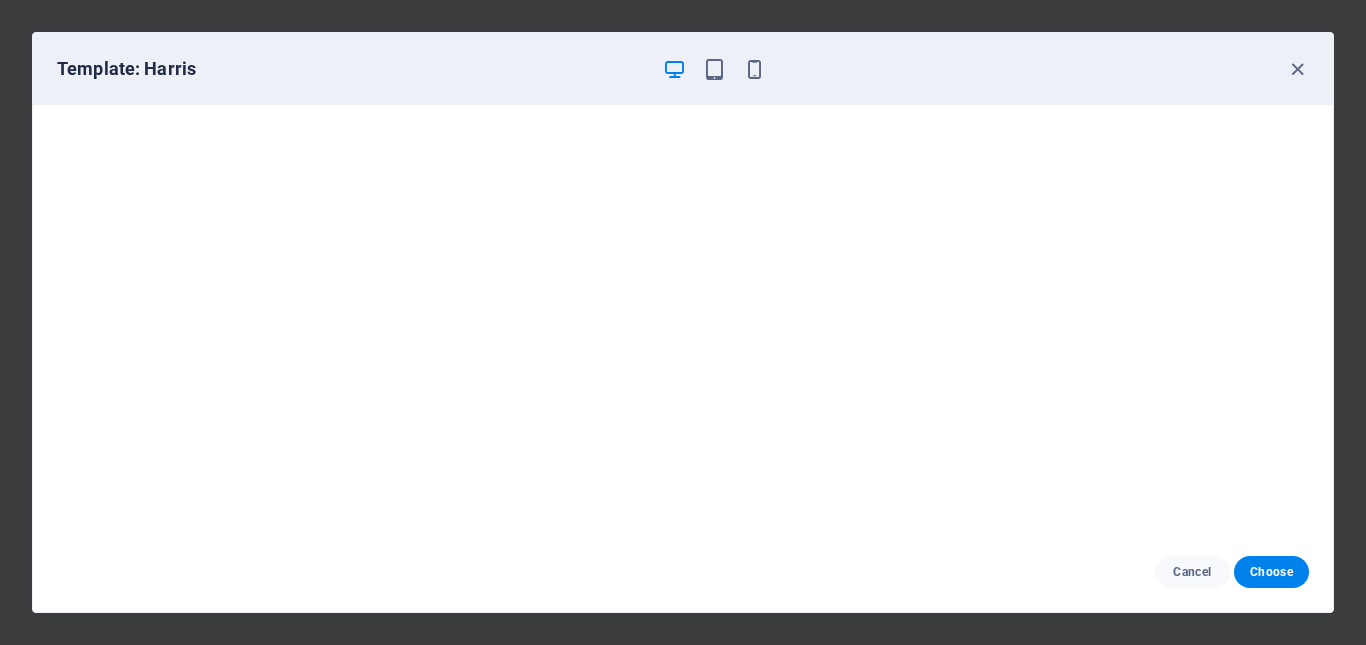 scroll, scrollTop: 0, scrollLeft: 0, axis: both 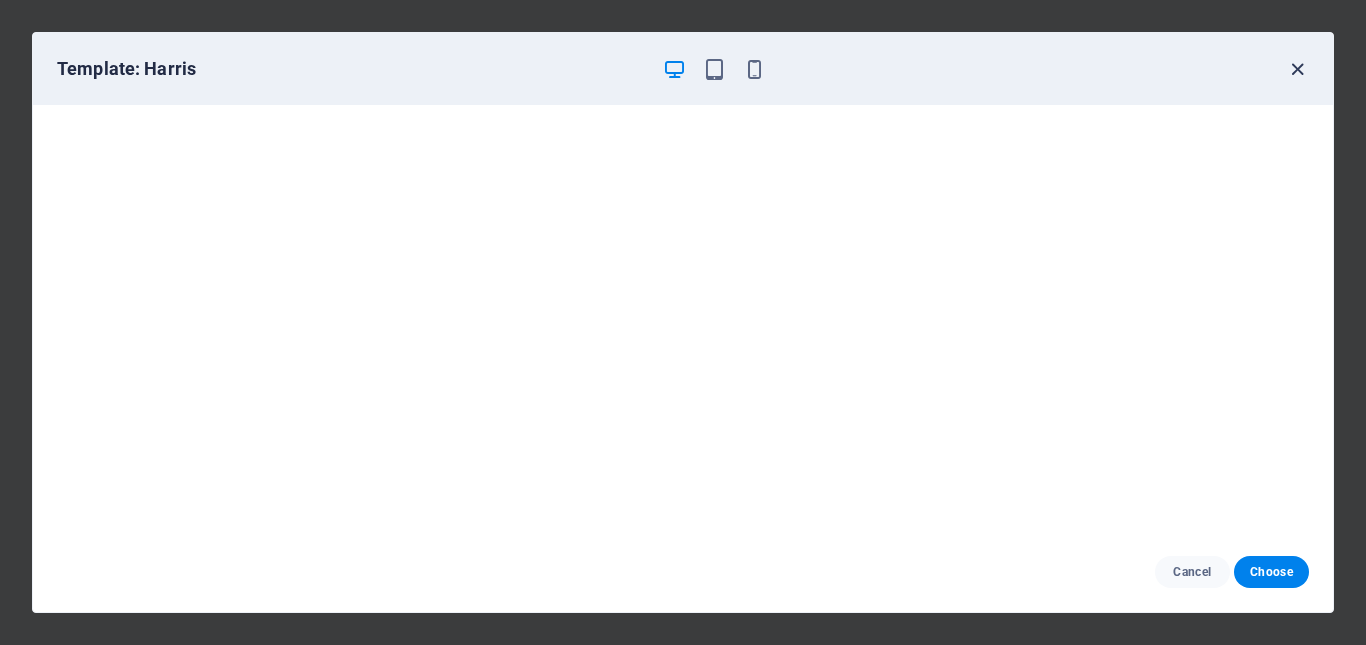 click at bounding box center (1297, 69) 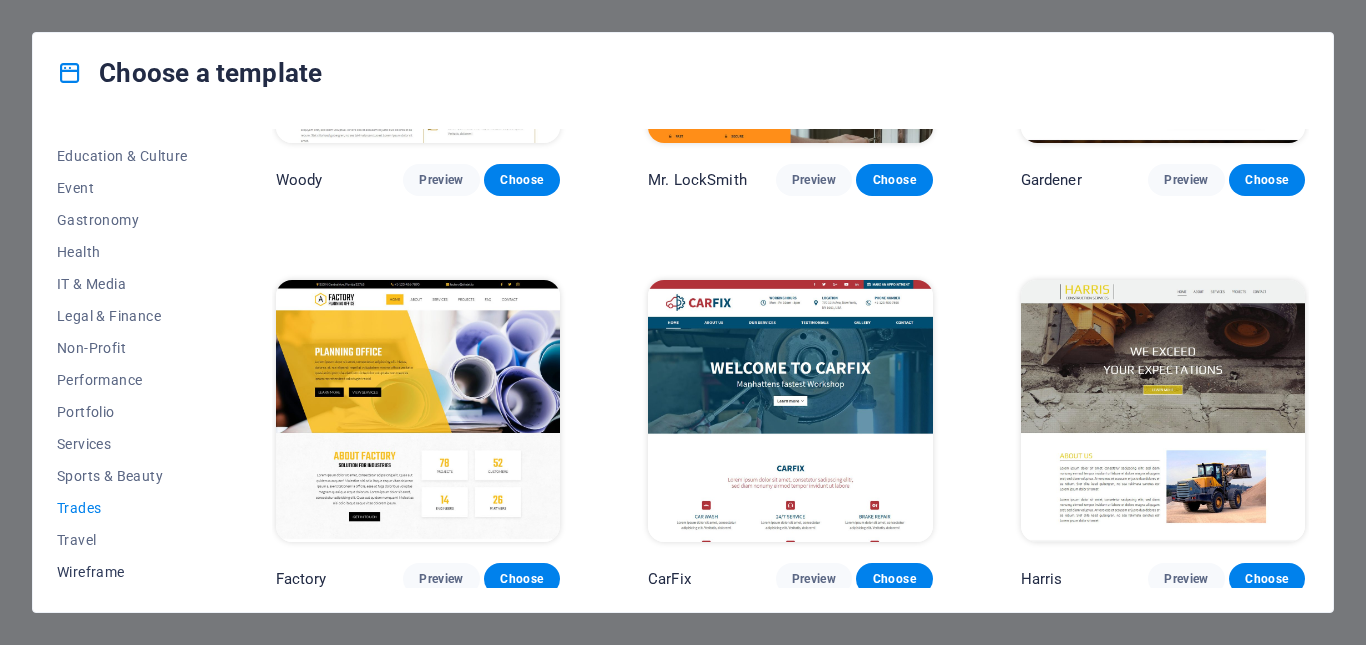 click on "Wireframe" at bounding box center (122, 572) 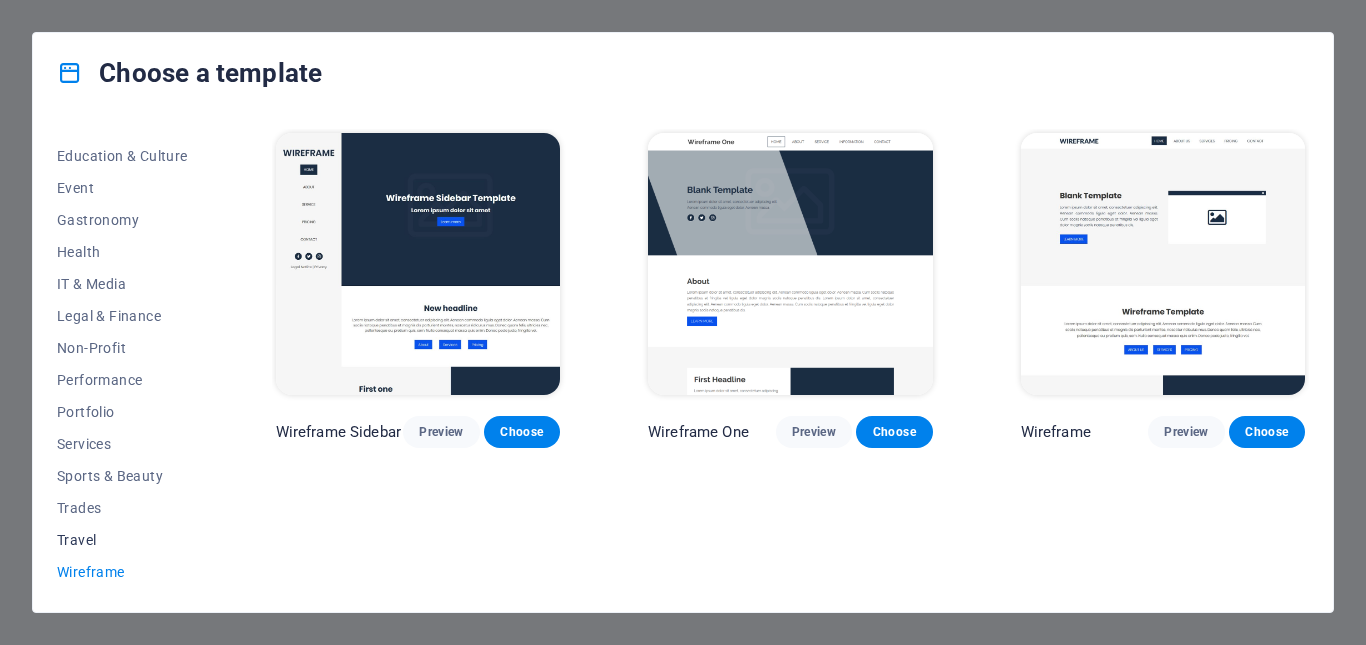 click on "Travel" at bounding box center (122, 540) 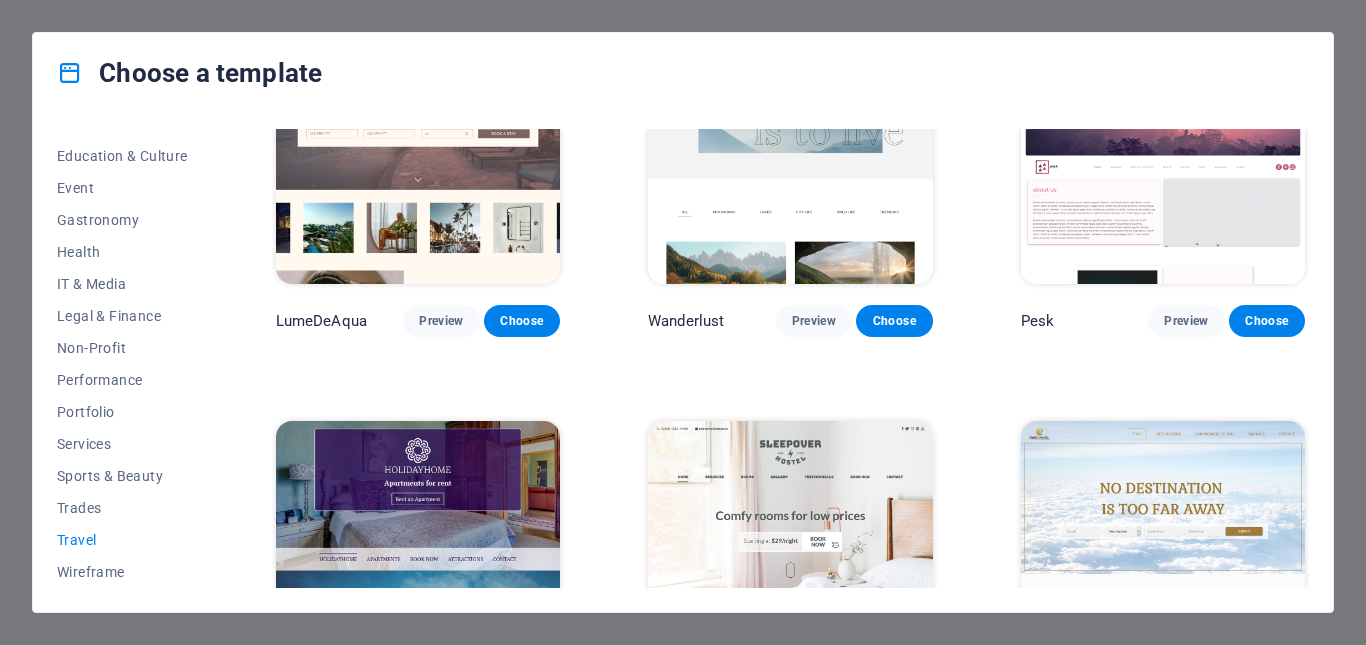 scroll, scrollTop: 100, scrollLeft: 0, axis: vertical 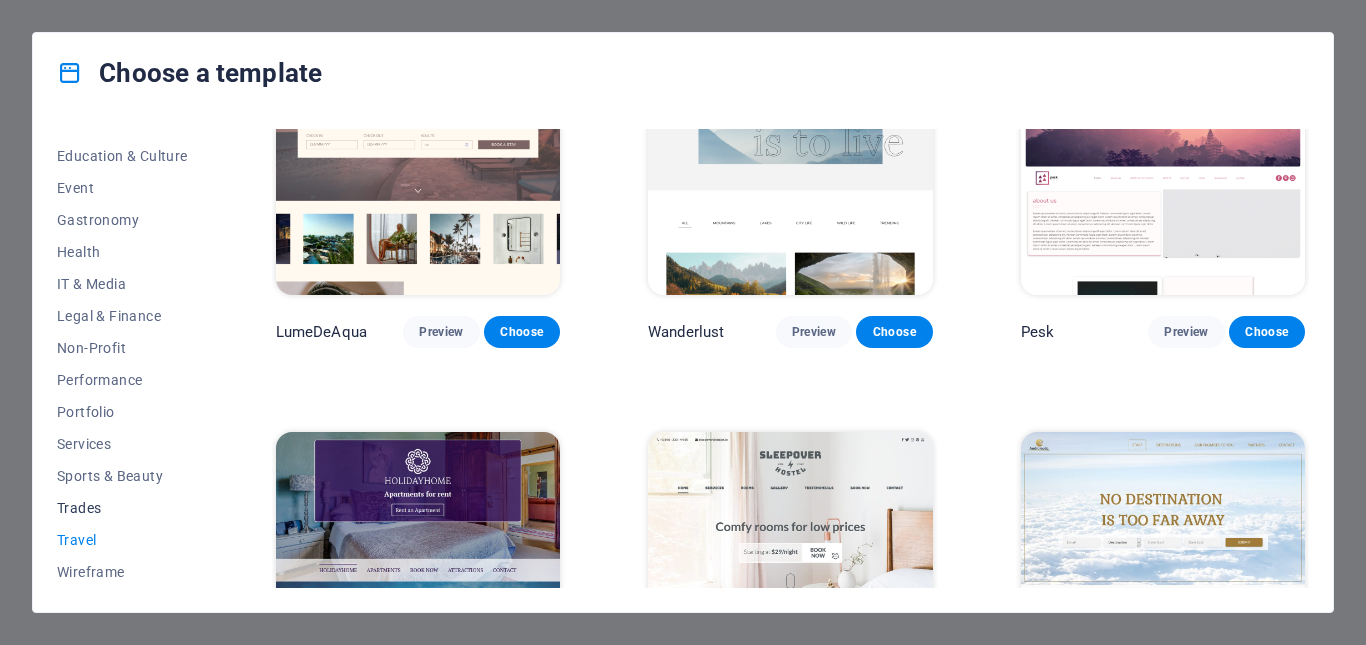 click on "Trades" at bounding box center (122, 508) 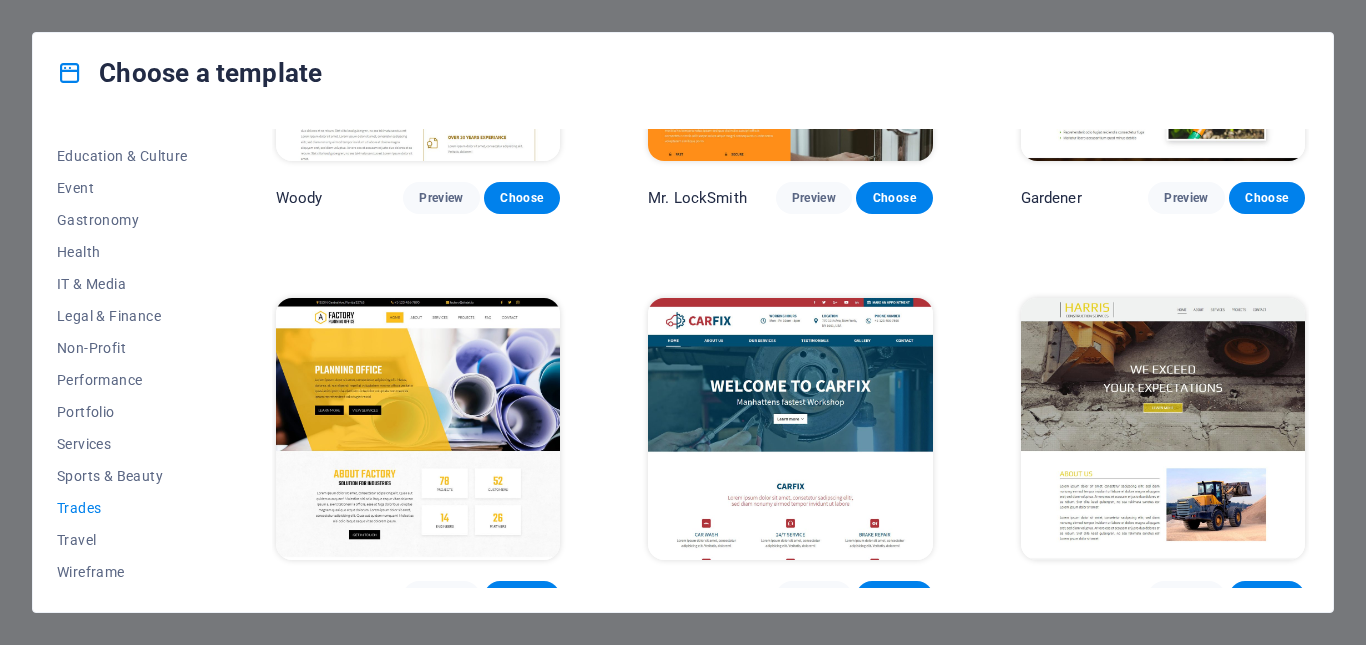 scroll, scrollTop: 651, scrollLeft: 0, axis: vertical 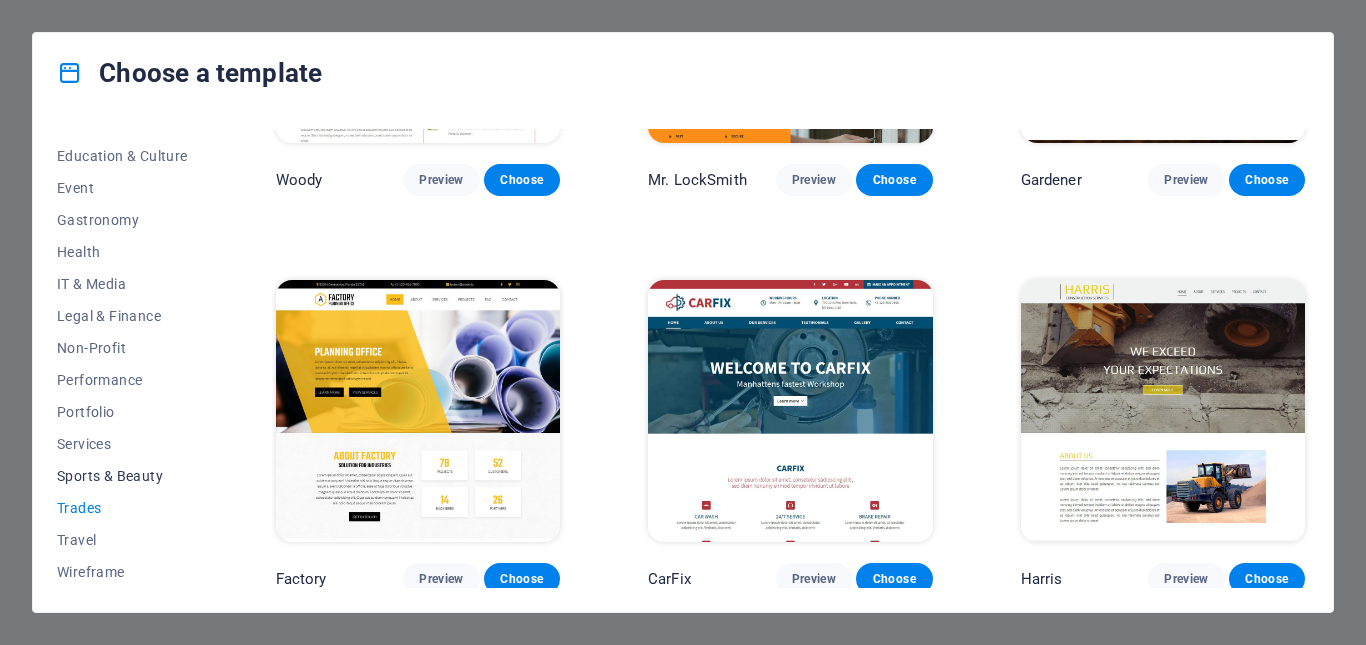 click on "Sports & Beauty" at bounding box center [122, 476] 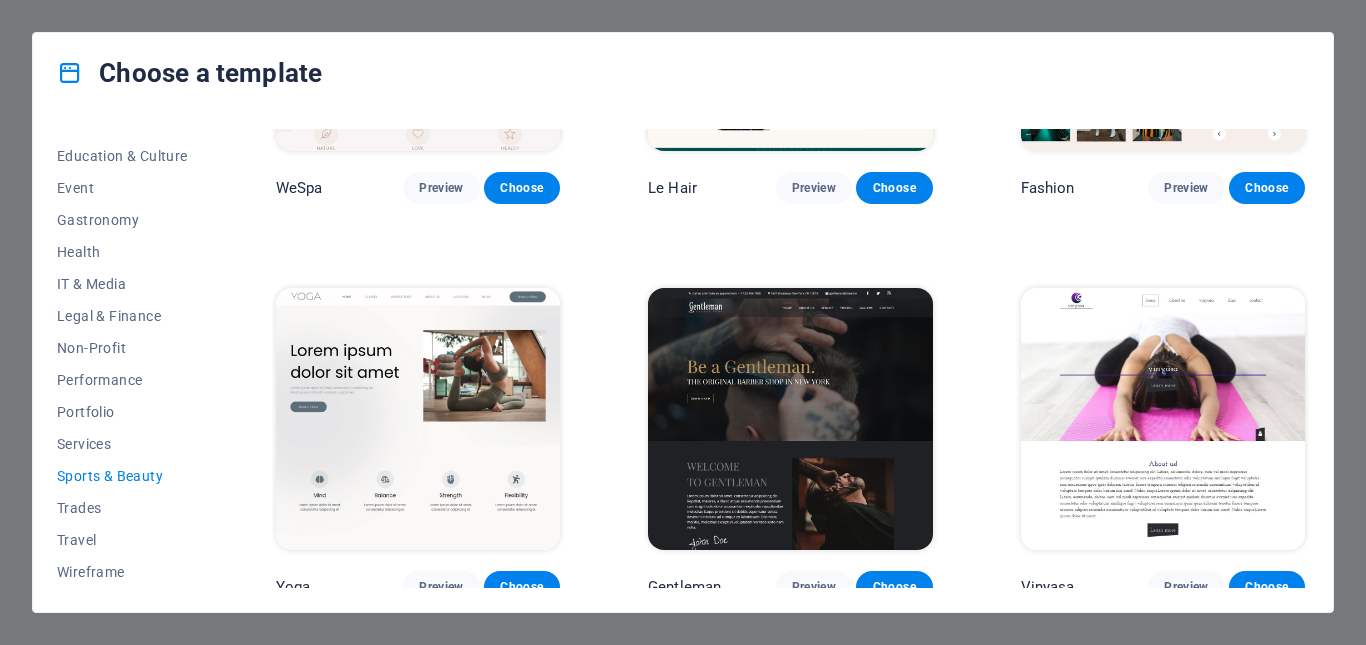 scroll, scrollTop: 651, scrollLeft: 0, axis: vertical 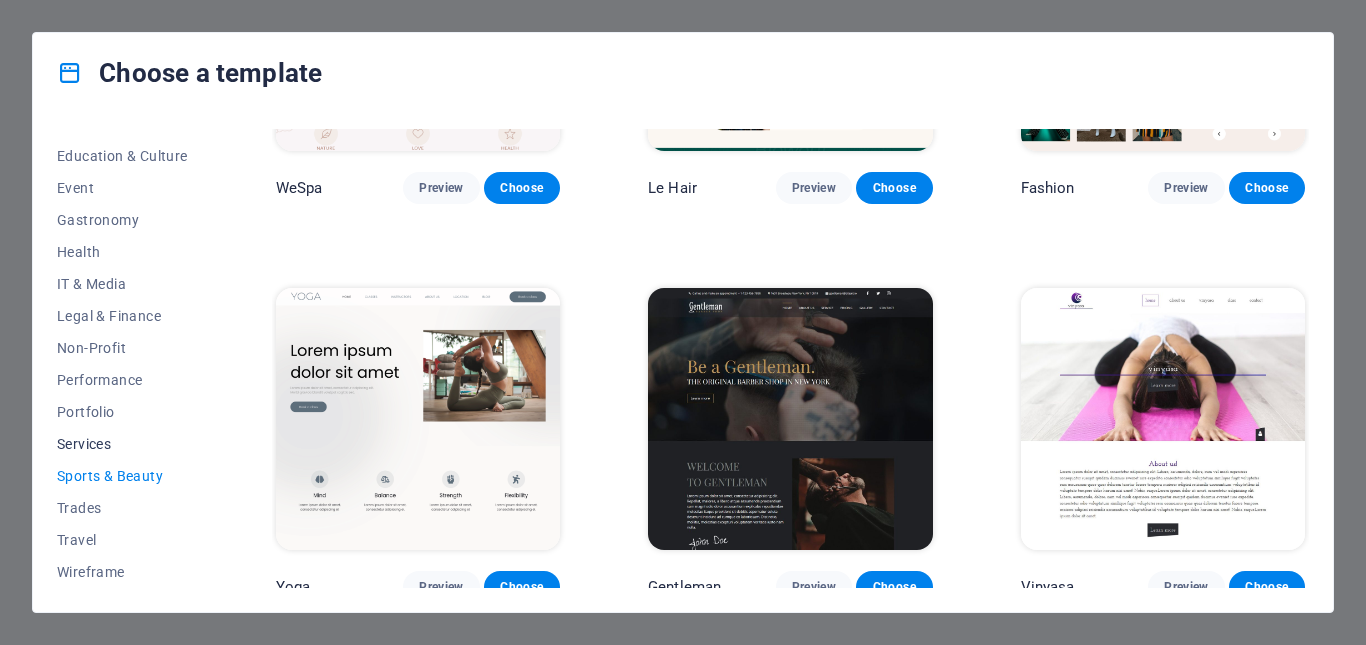 click on "Services" at bounding box center [122, 444] 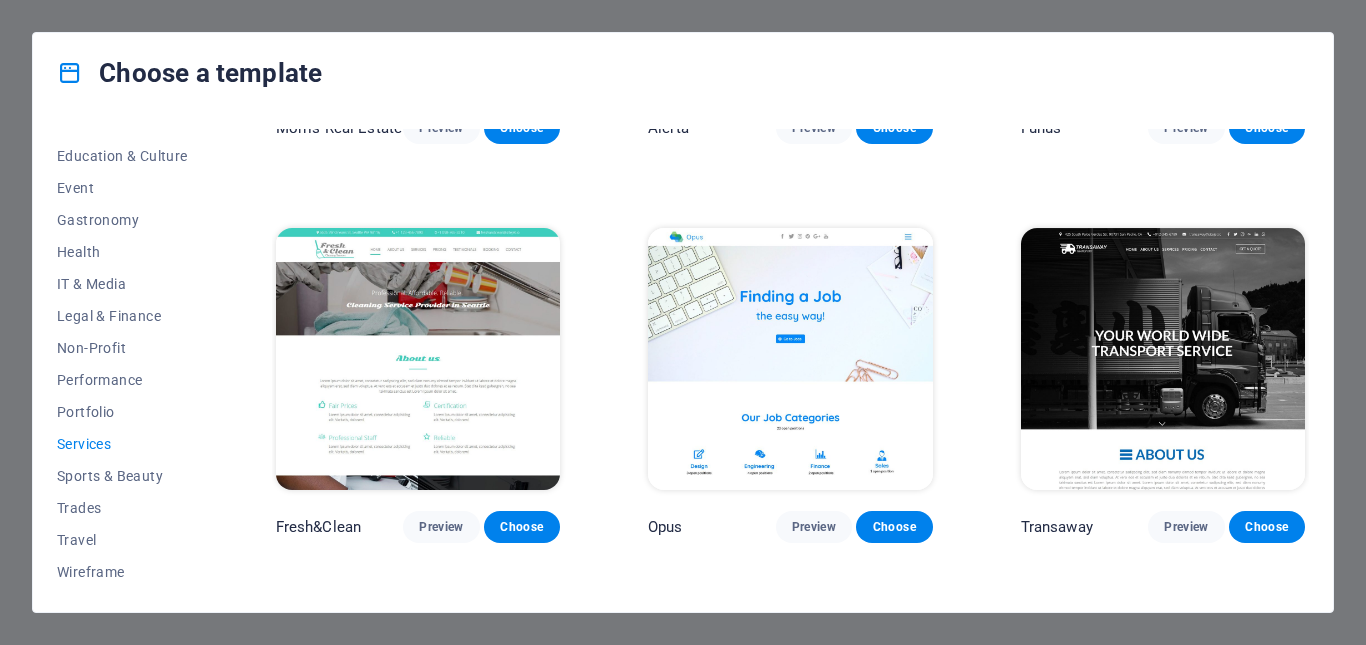 scroll, scrollTop: 1851, scrollLeft: 0, axis: vertical 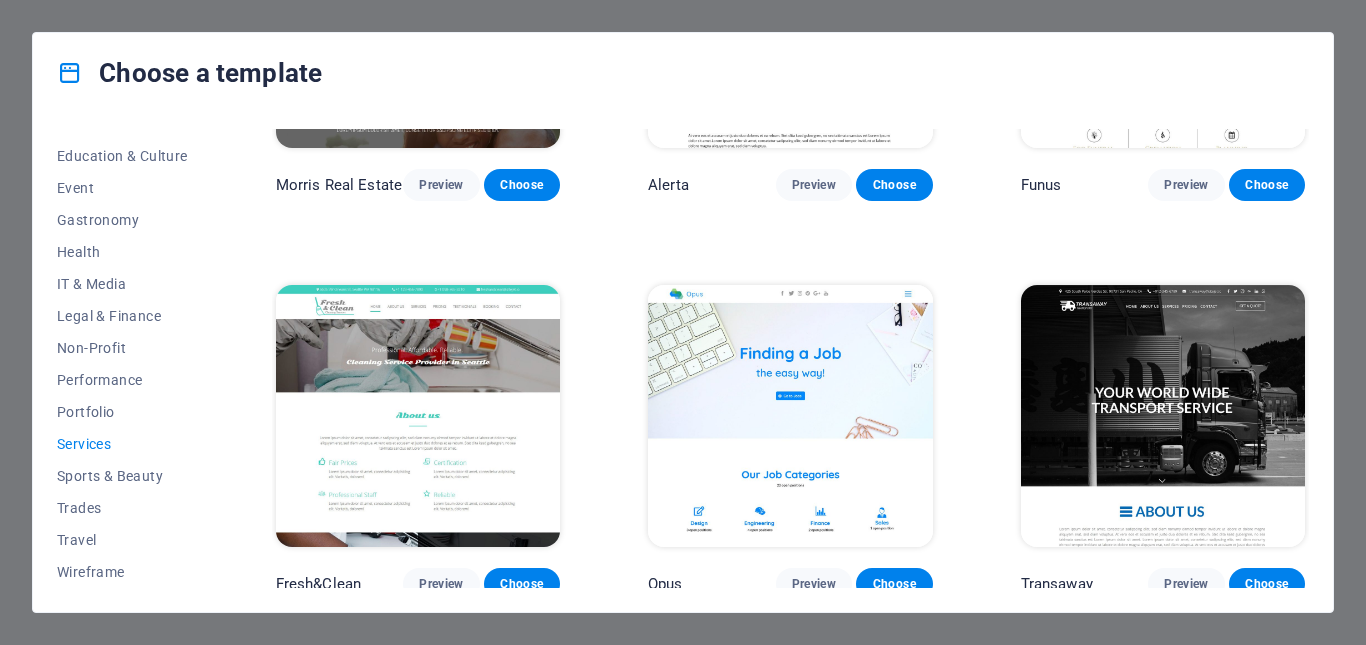 click at bounding box center [1163, 416] 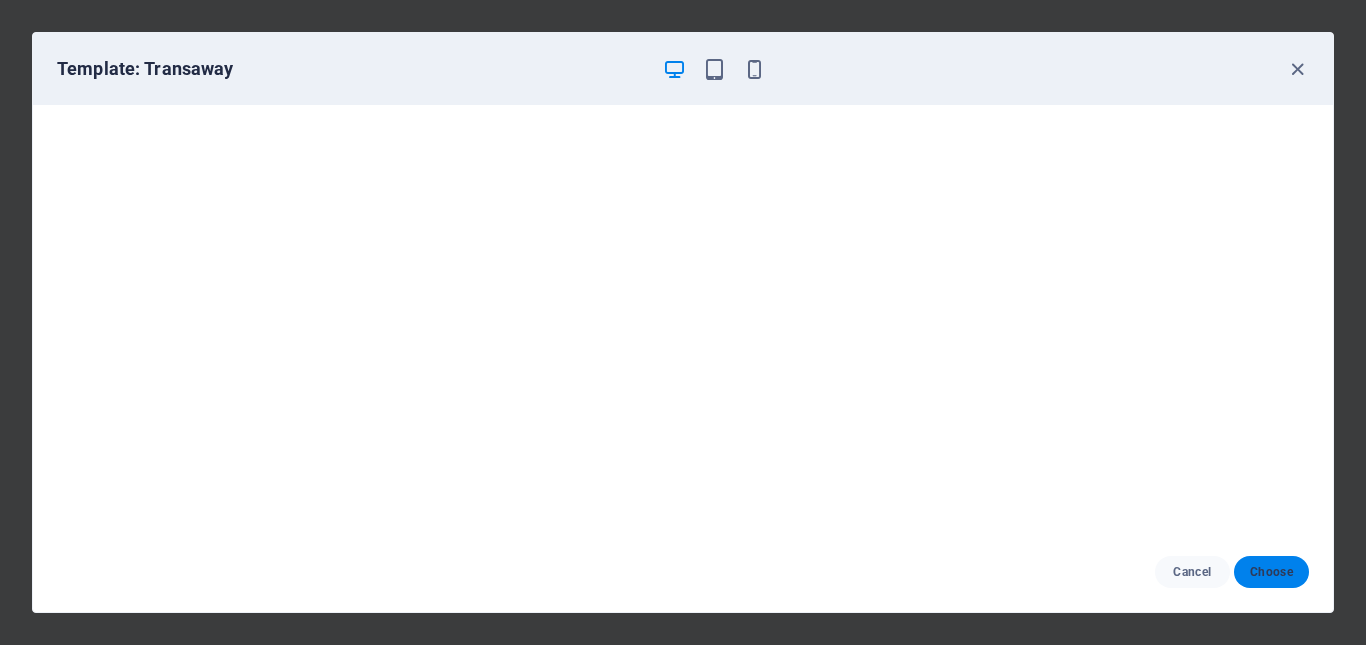 click on "Choose" at bounding box center (1271, 572) 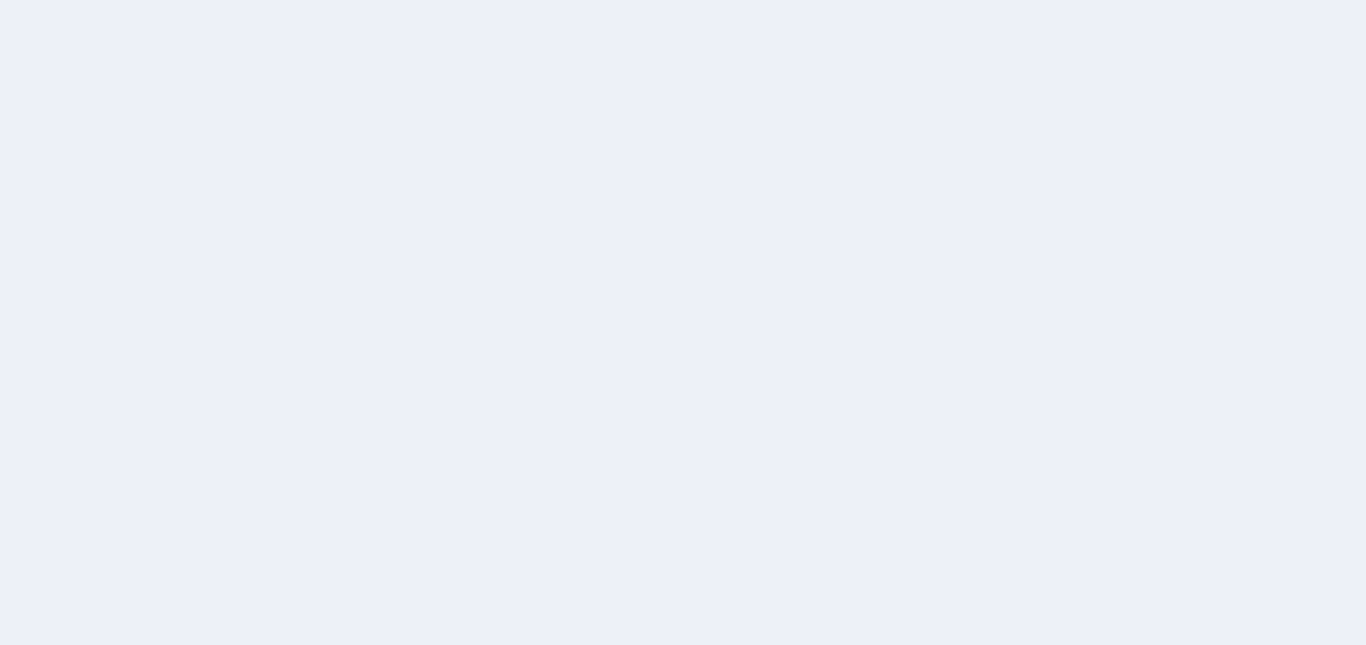 scroll, scrollTop: 0, scrollLeft: 0, axis: both 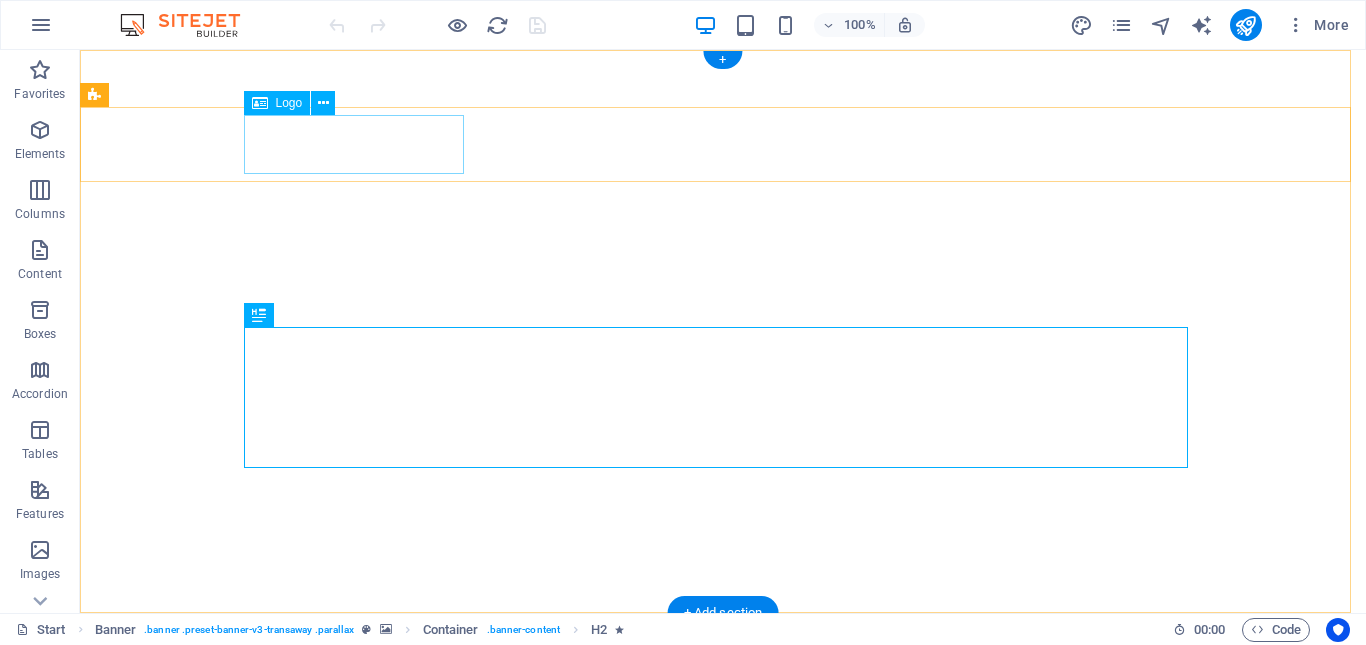 click at bounding box center [723, 895] 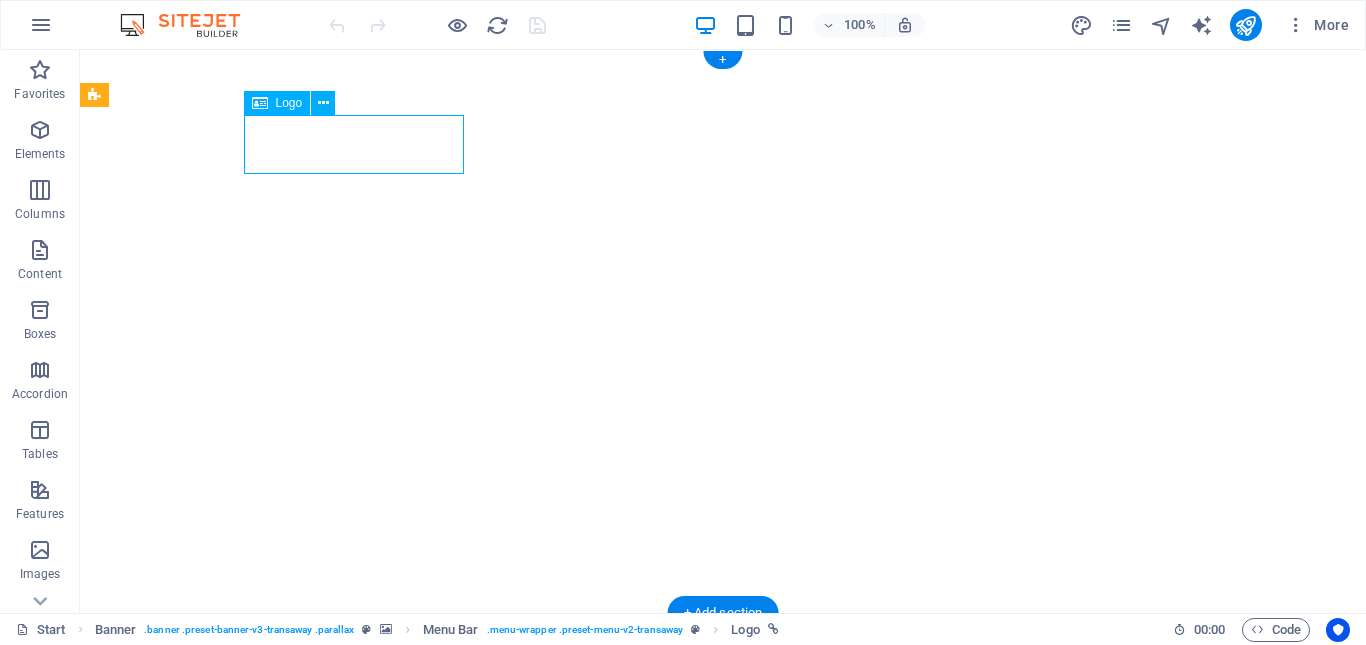 click at bounding box center (723, 895) 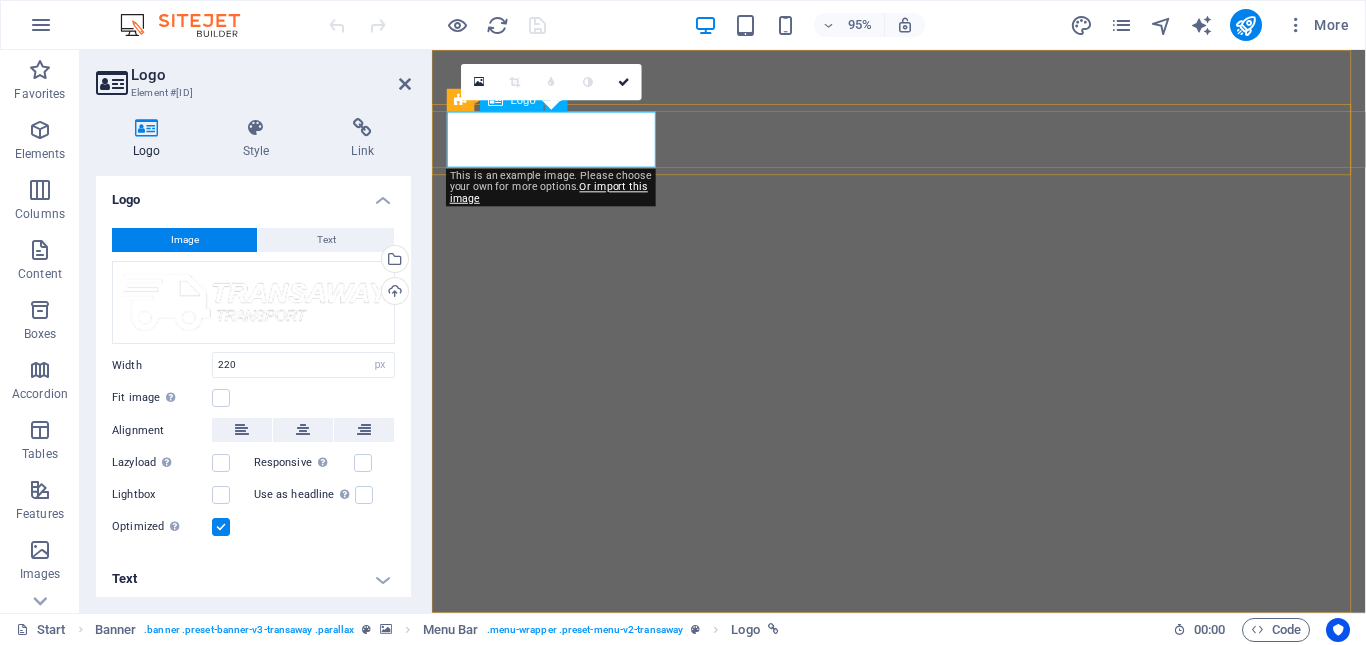 click at bounding box center (924, 895) 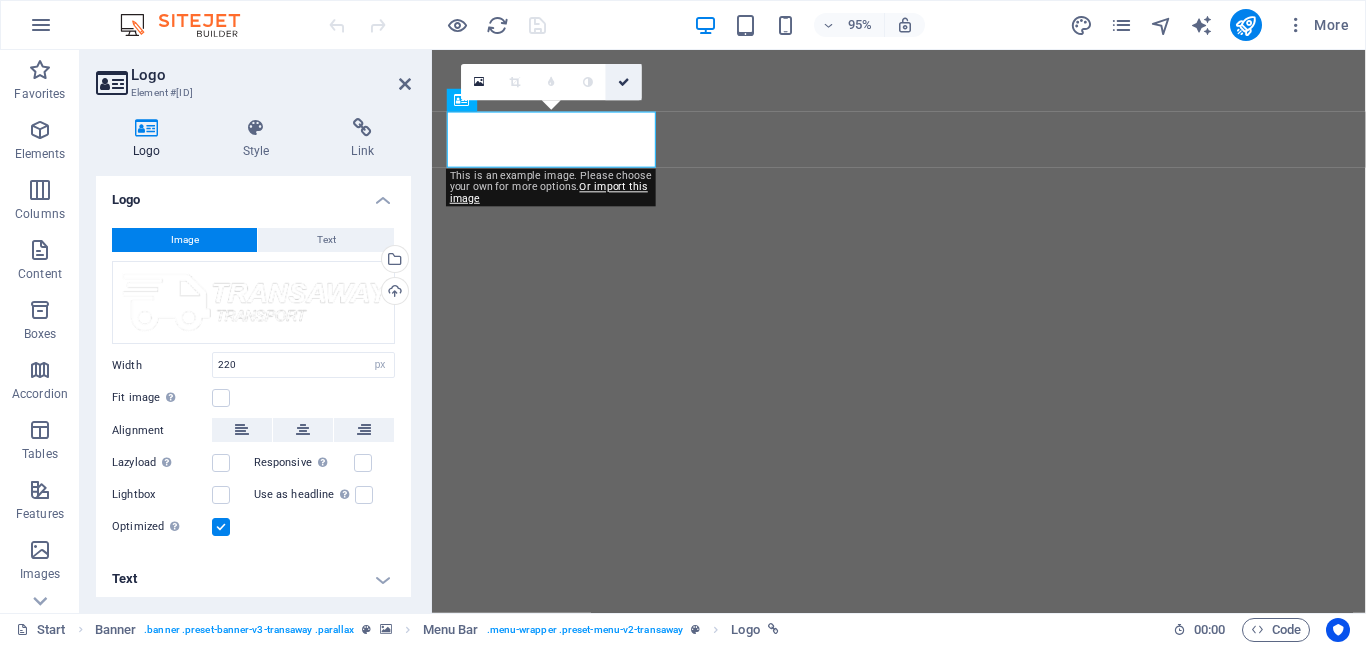 click at bounding box center (624, 82) 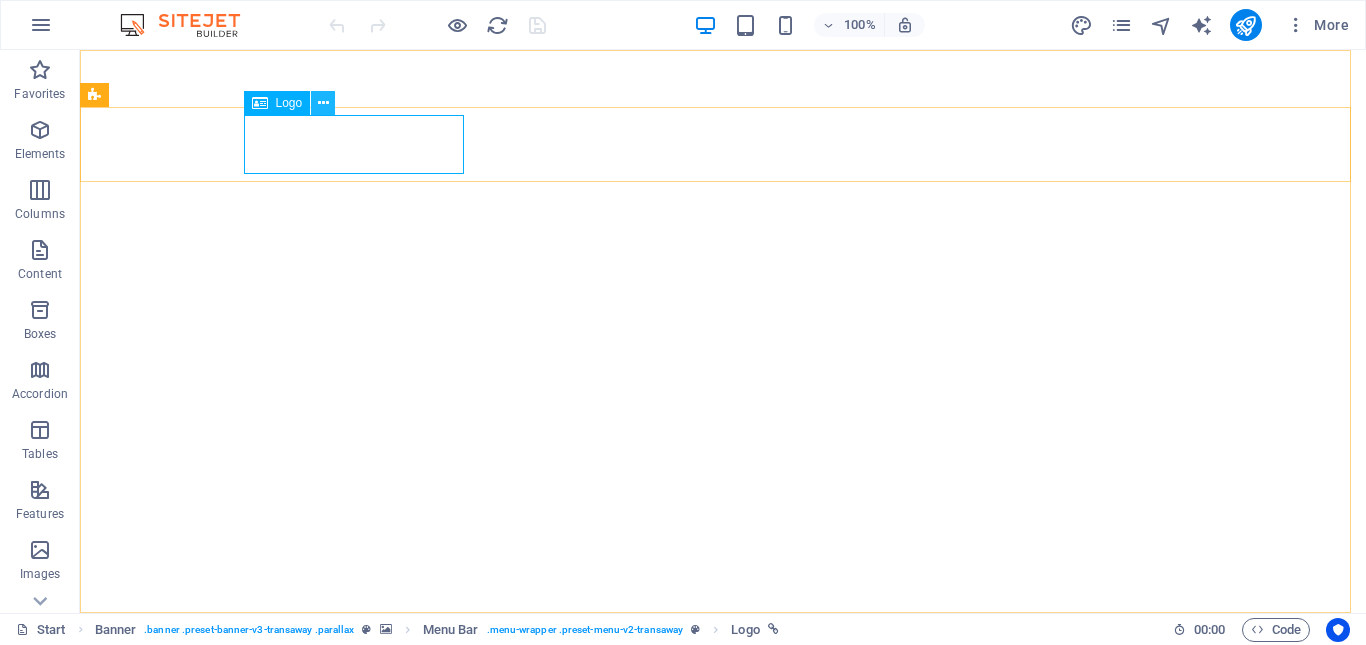 click at bounding box center [323, 103] 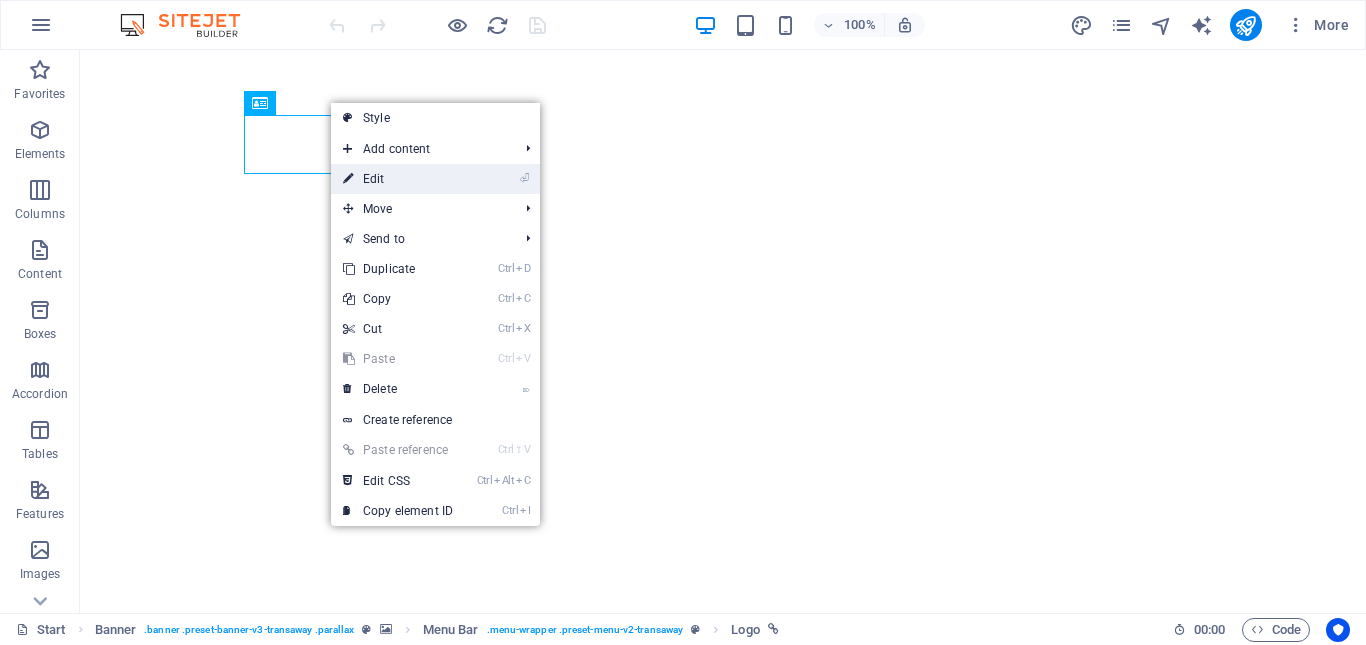 click on "⏎  Edit" at bounding box center (398, 179) 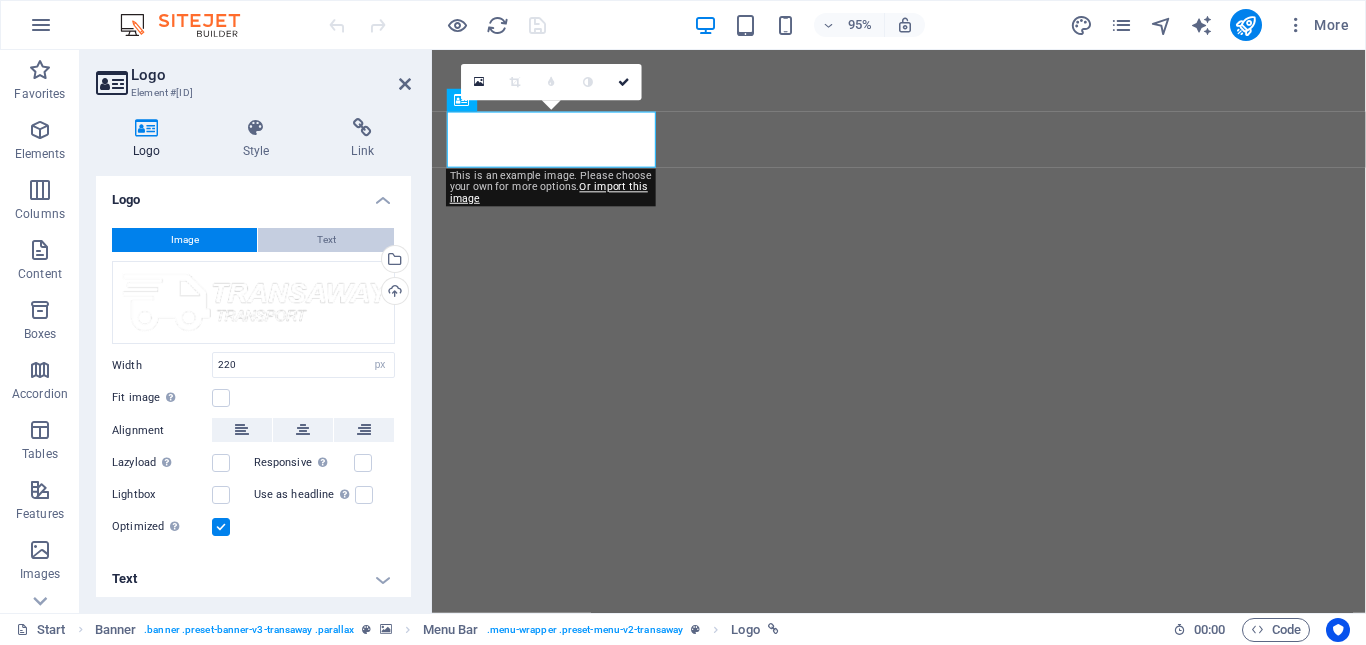 click on "Text" at bounding box center (326, 240) 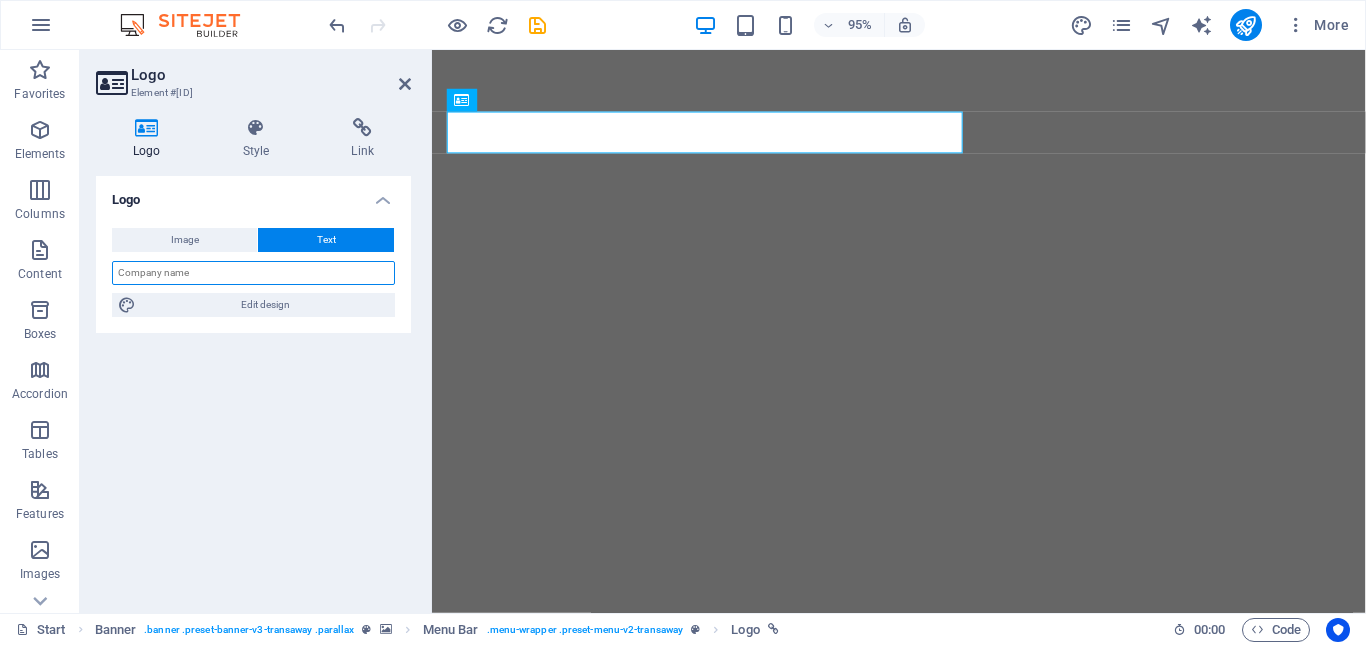 click at bounding box center (253, 273) 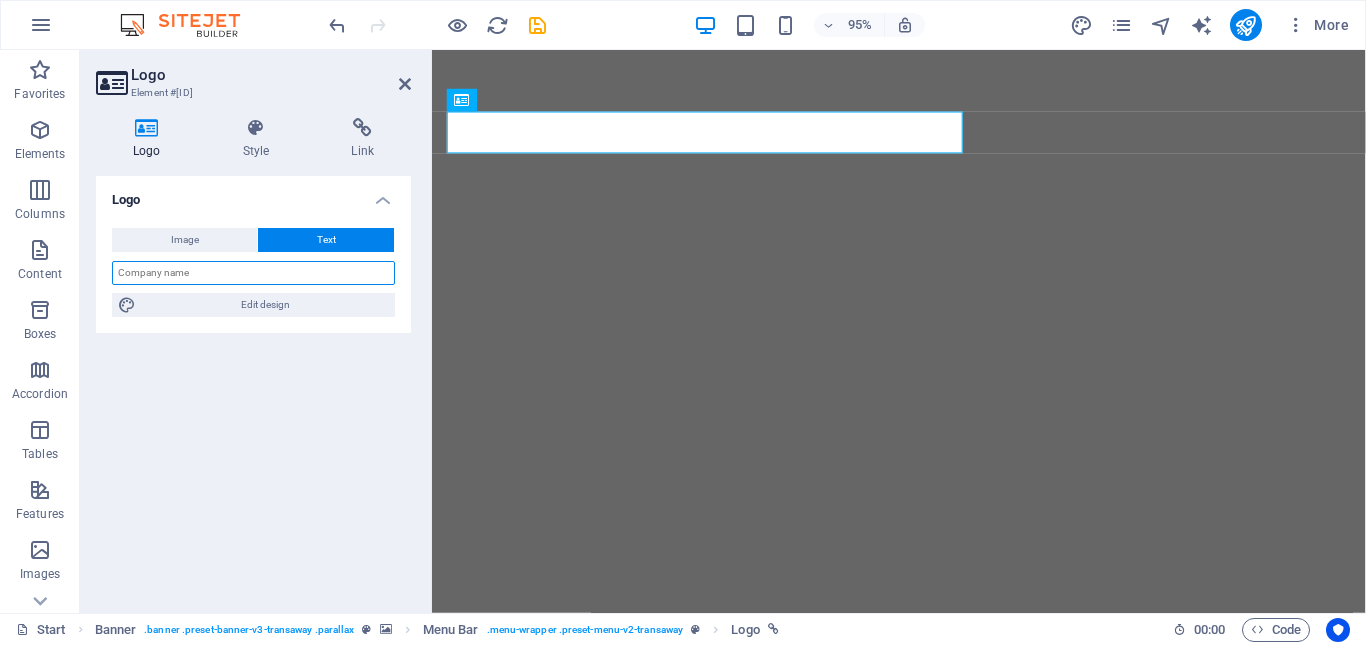 paste on "EARTHSUPPORT PTY LTD" 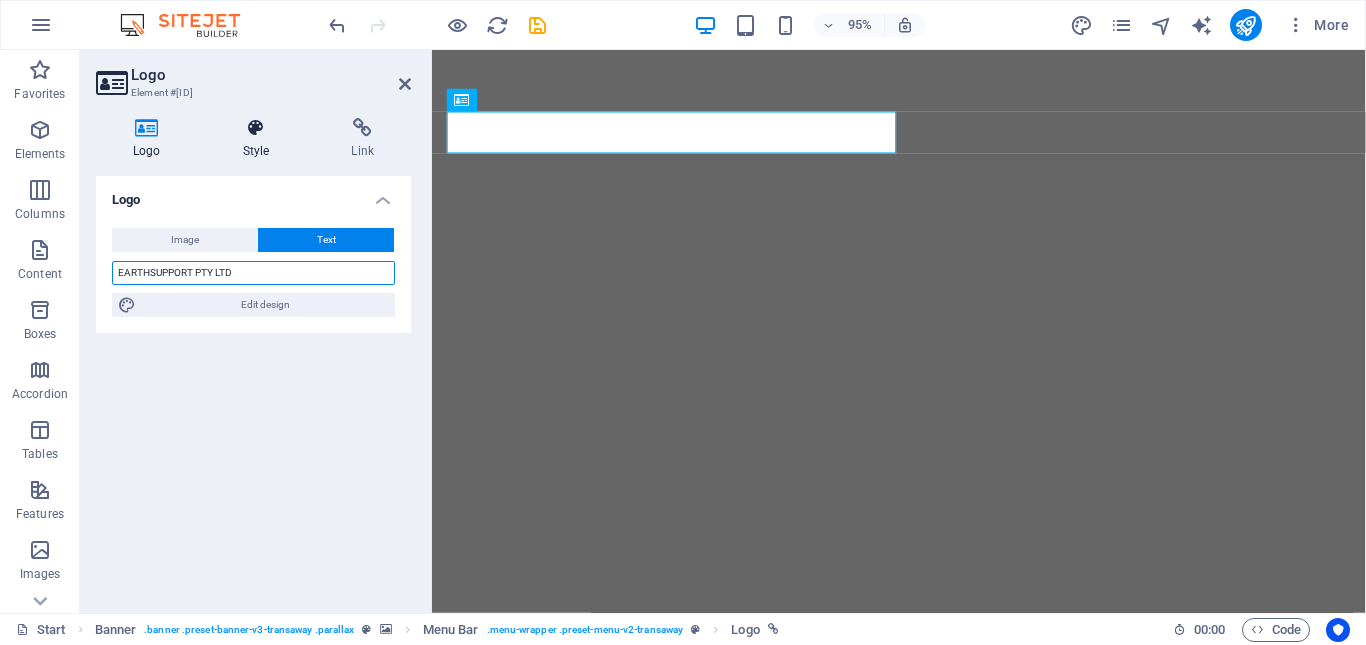 type on "EARTHSUPPORT PTY LTD" 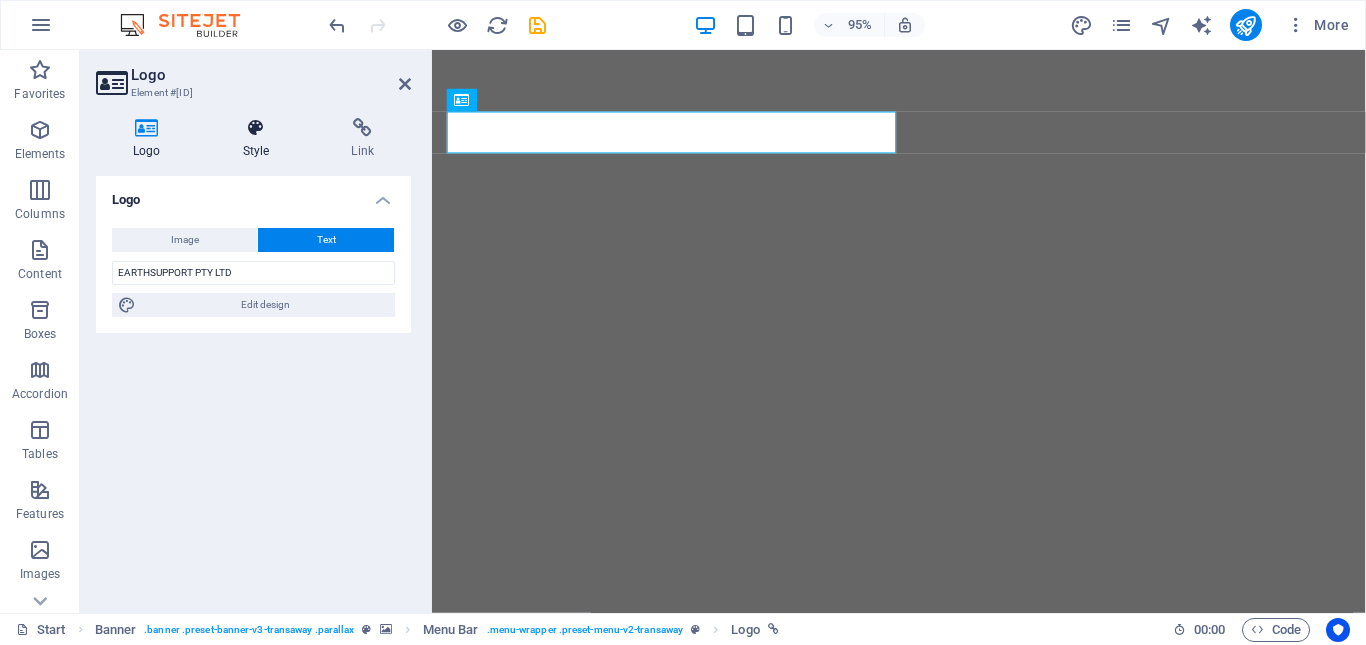 click on "Style" at bounding box center [260, 139] 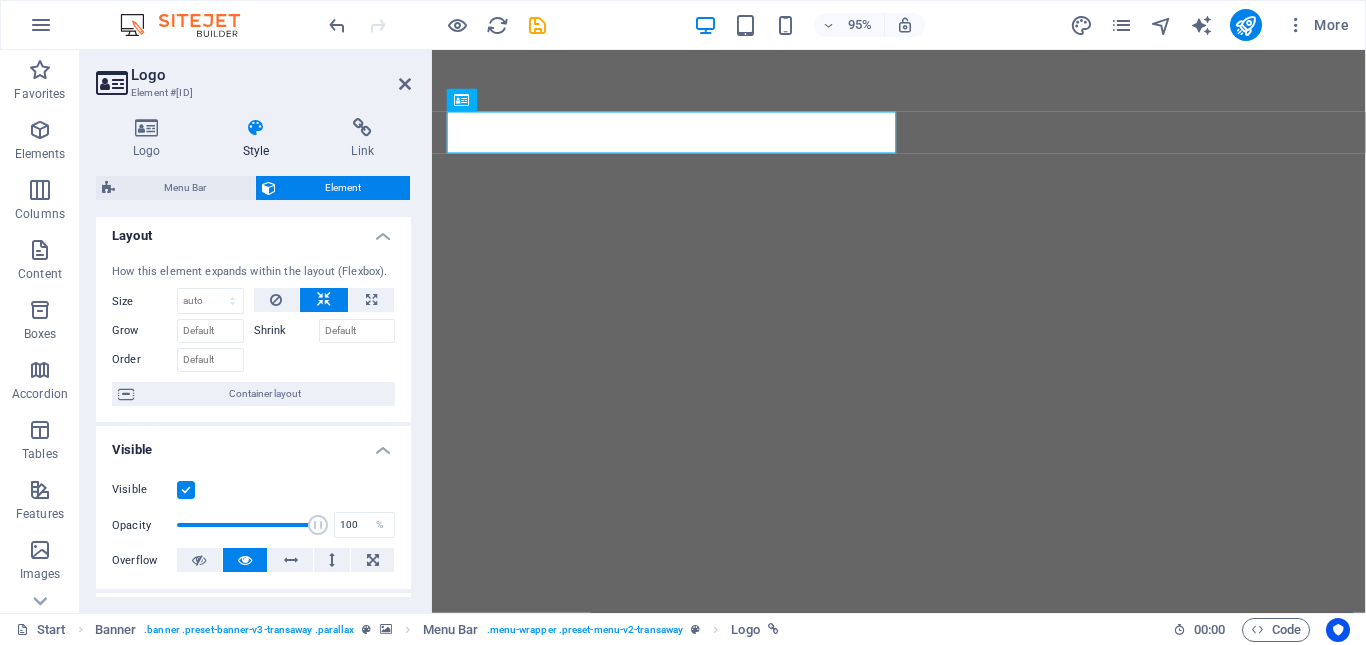 scroll, scrollTop: 0, scrollLeft: 0, axis: both 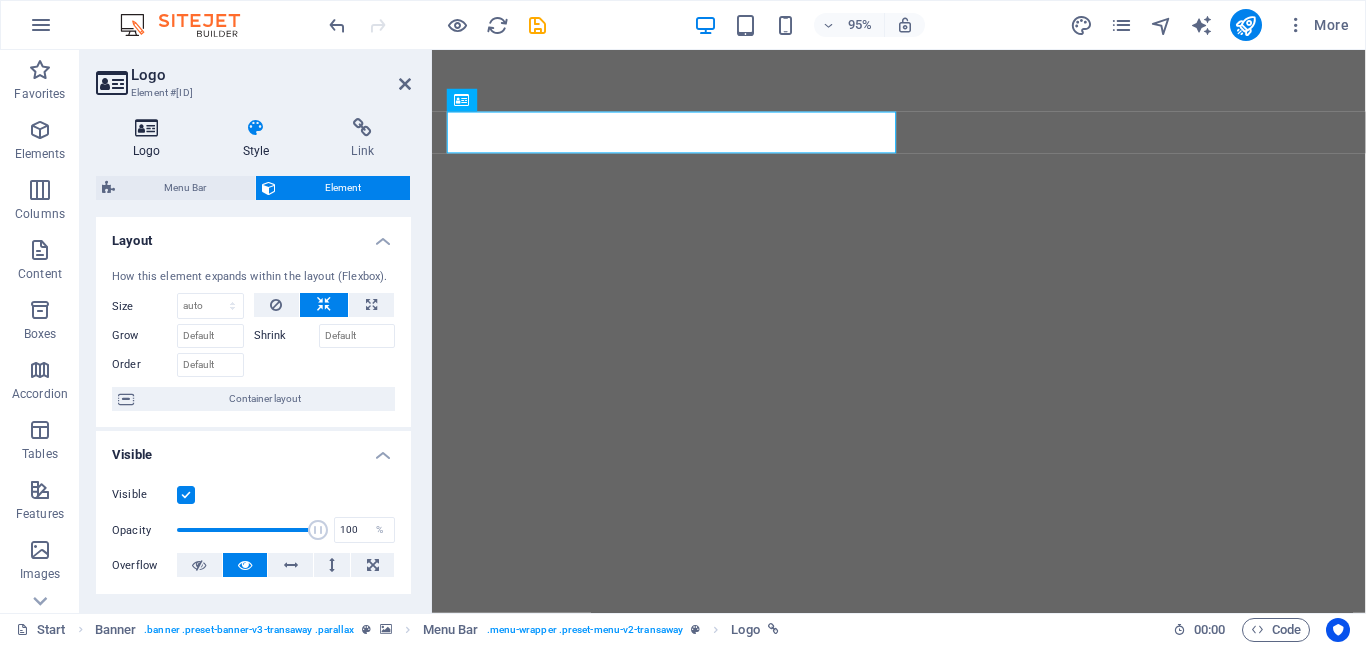 click at bounding box center (147, 128) 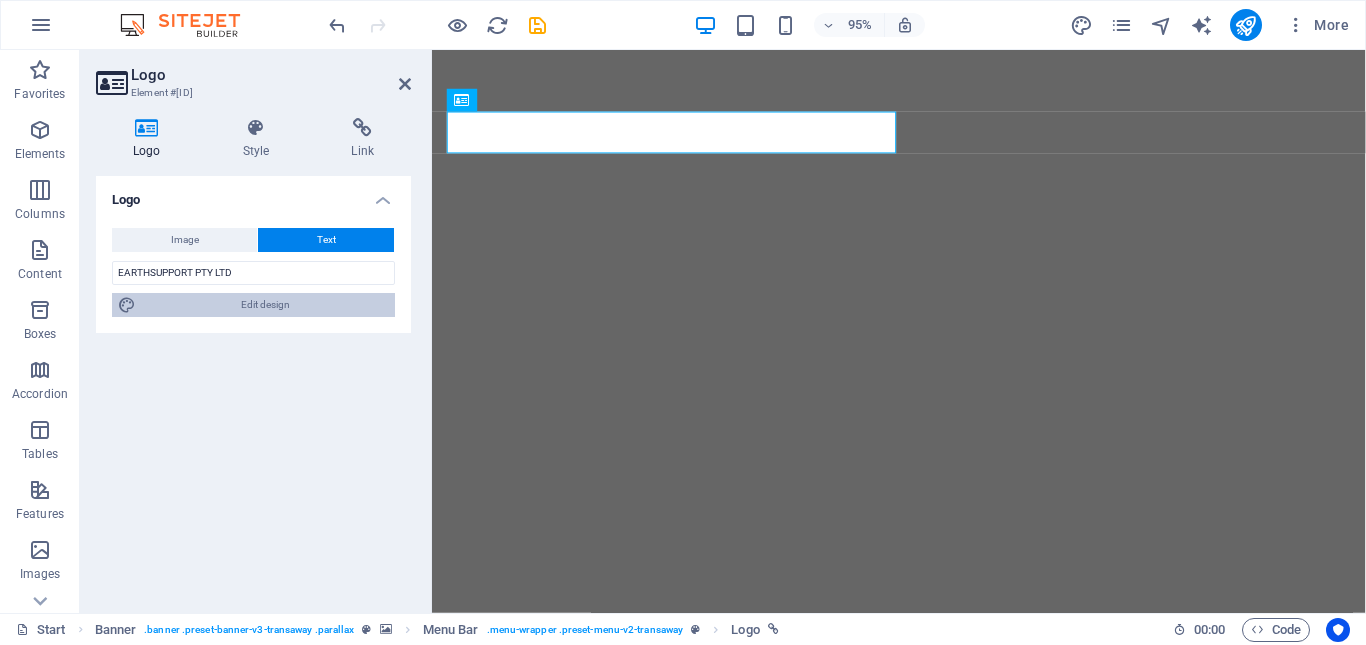 click on "Edit design" at bounding box center [265, 305] 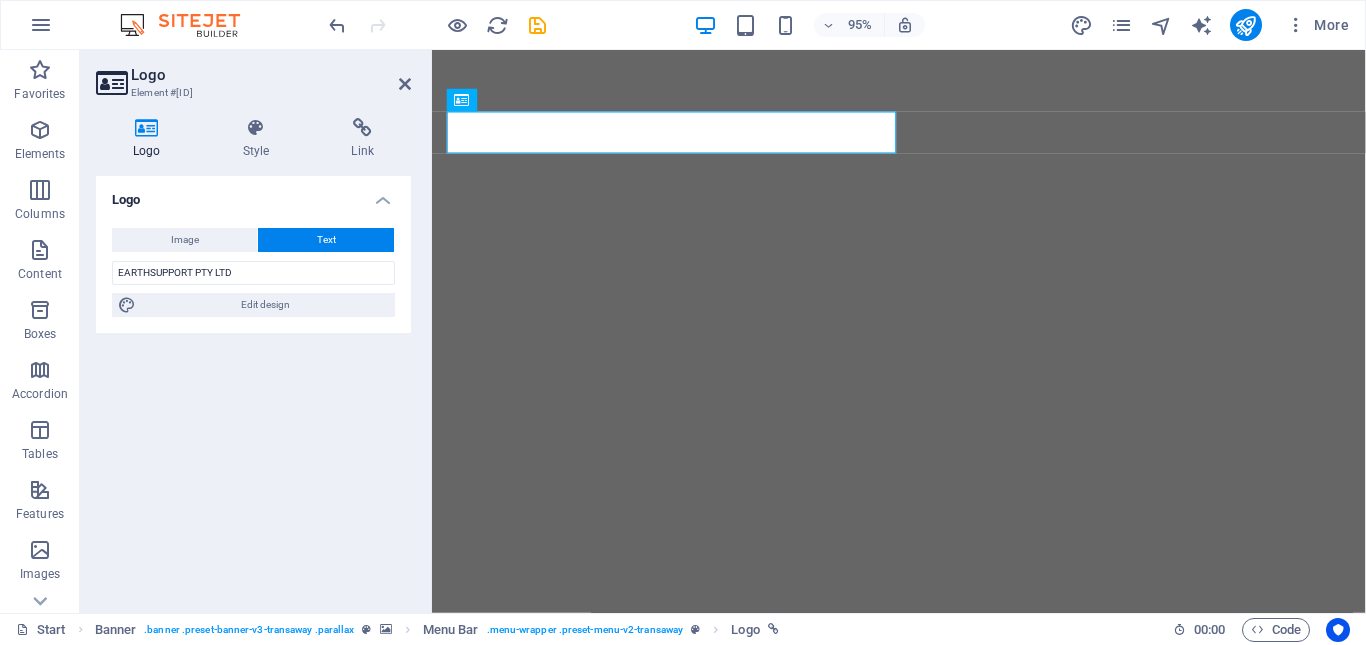 select on "rem" 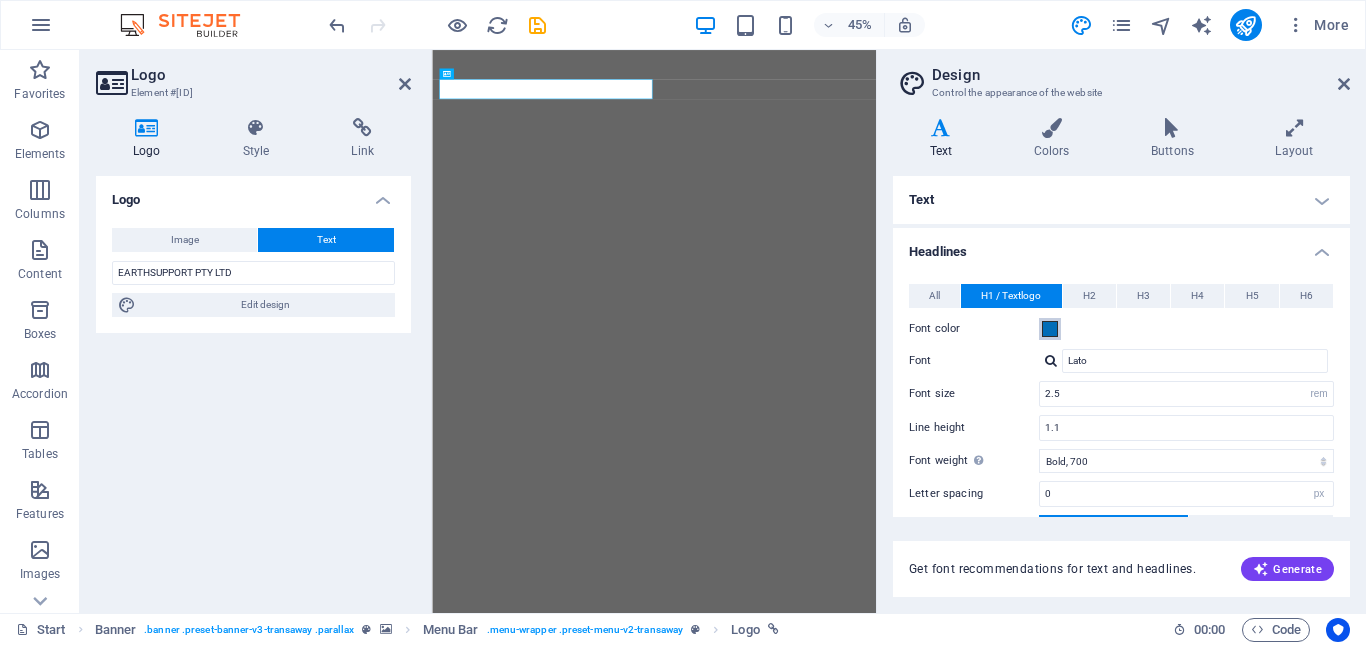 click at bounding box center (1050, 329) 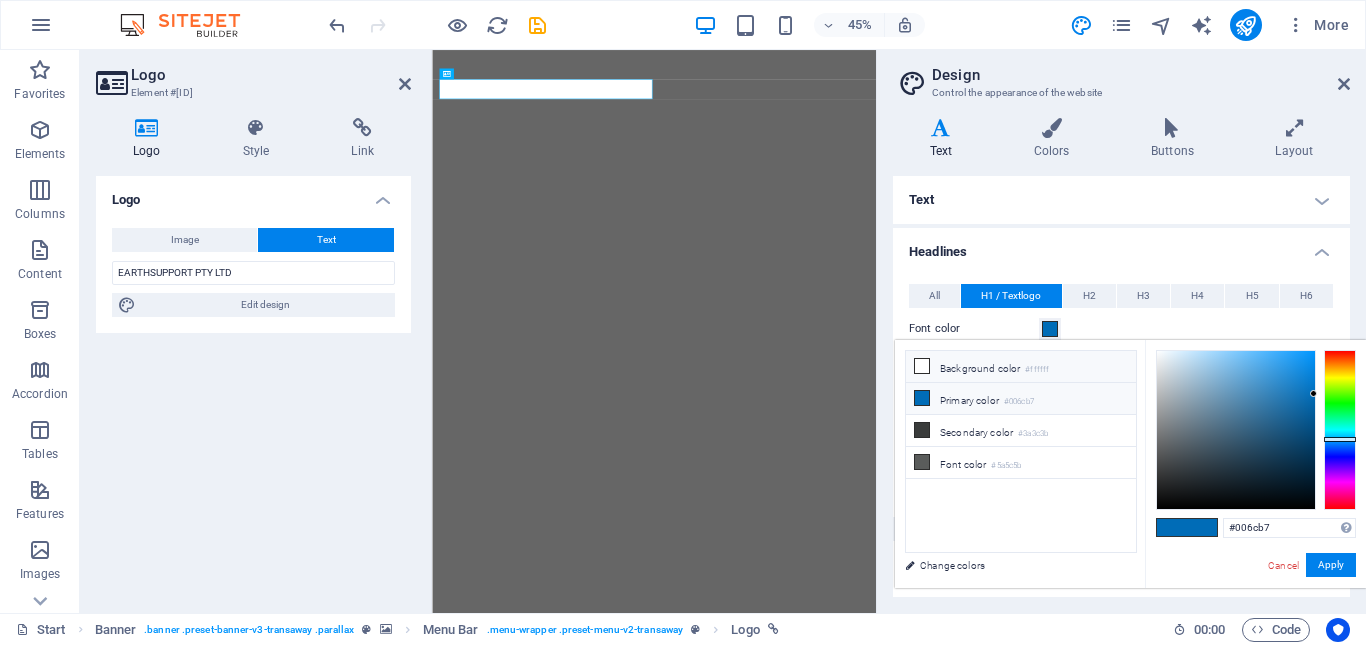 click at bounding box center (922, 366) 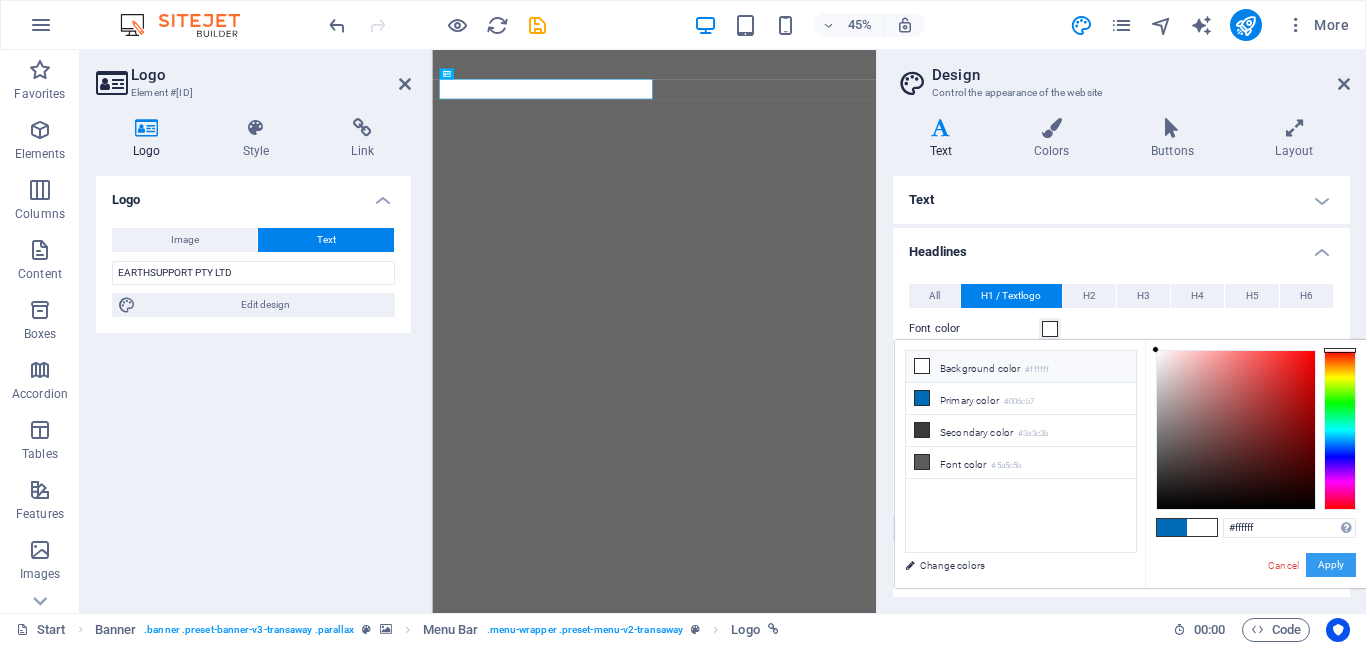 click on "Apply" at bounding box center (1331, 565) 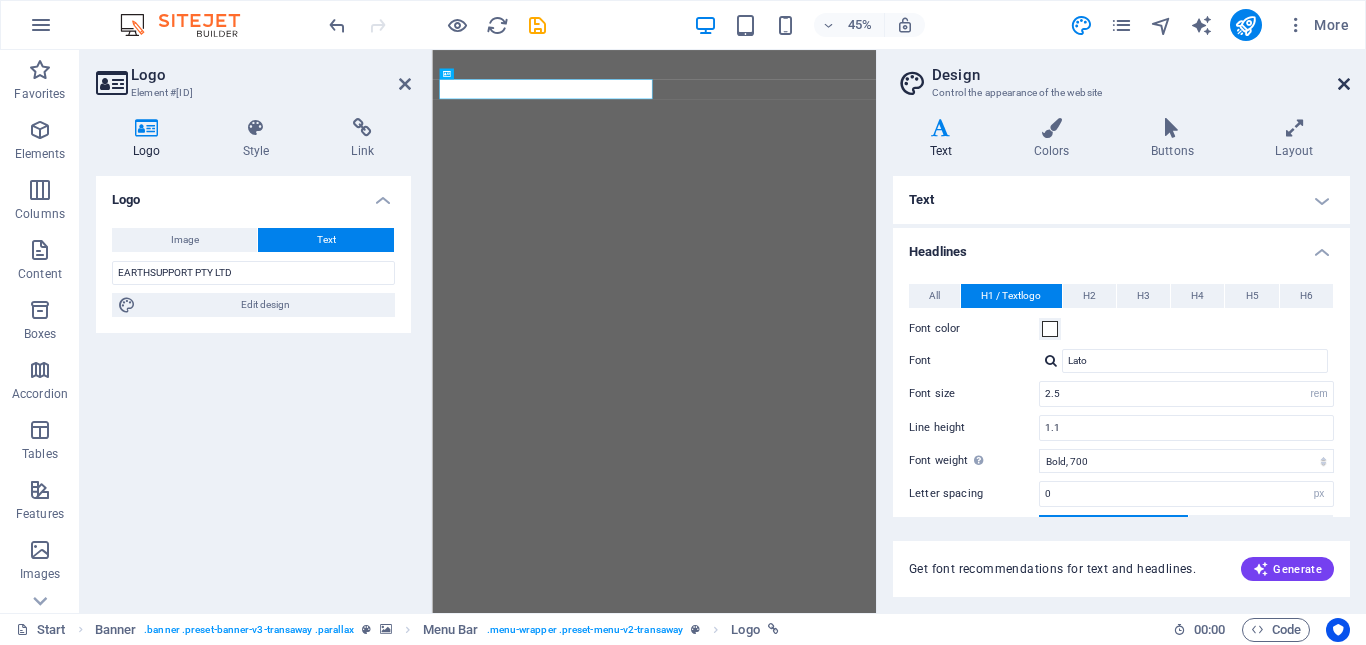 click at bounding box center (1344, 84) 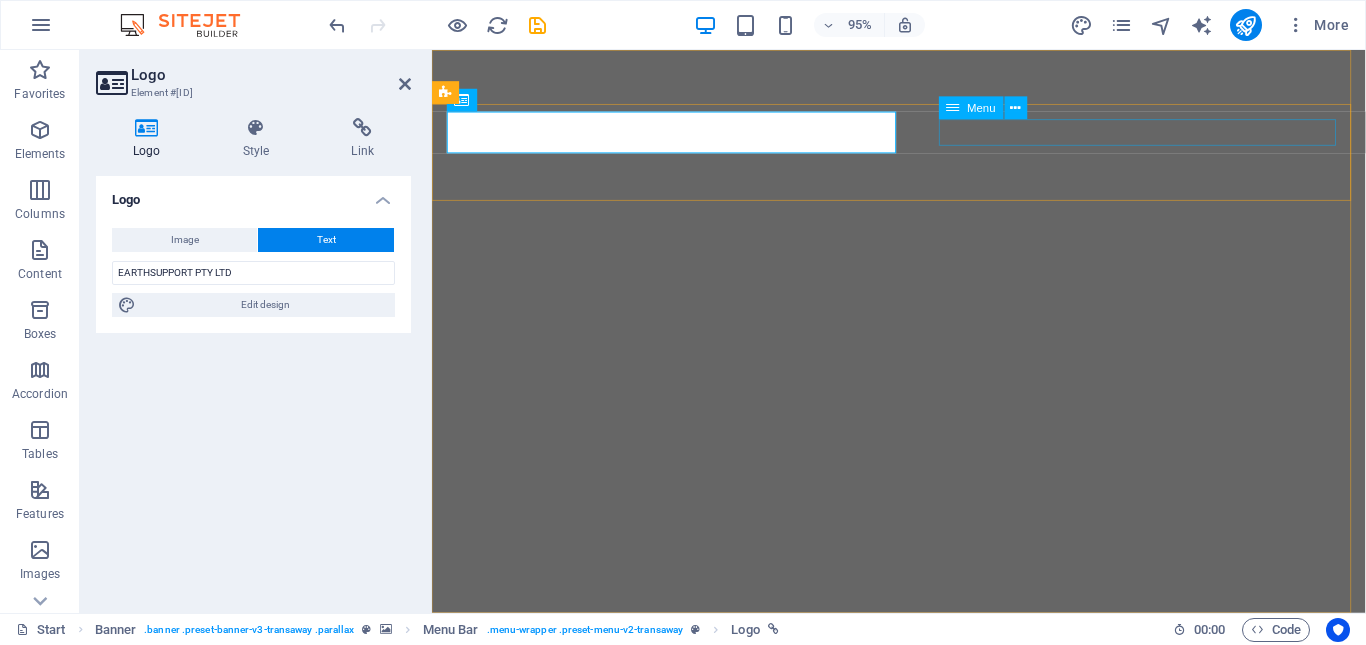 click on "Home About us Services Pricing Contact" at bounding box center (924, 1612) 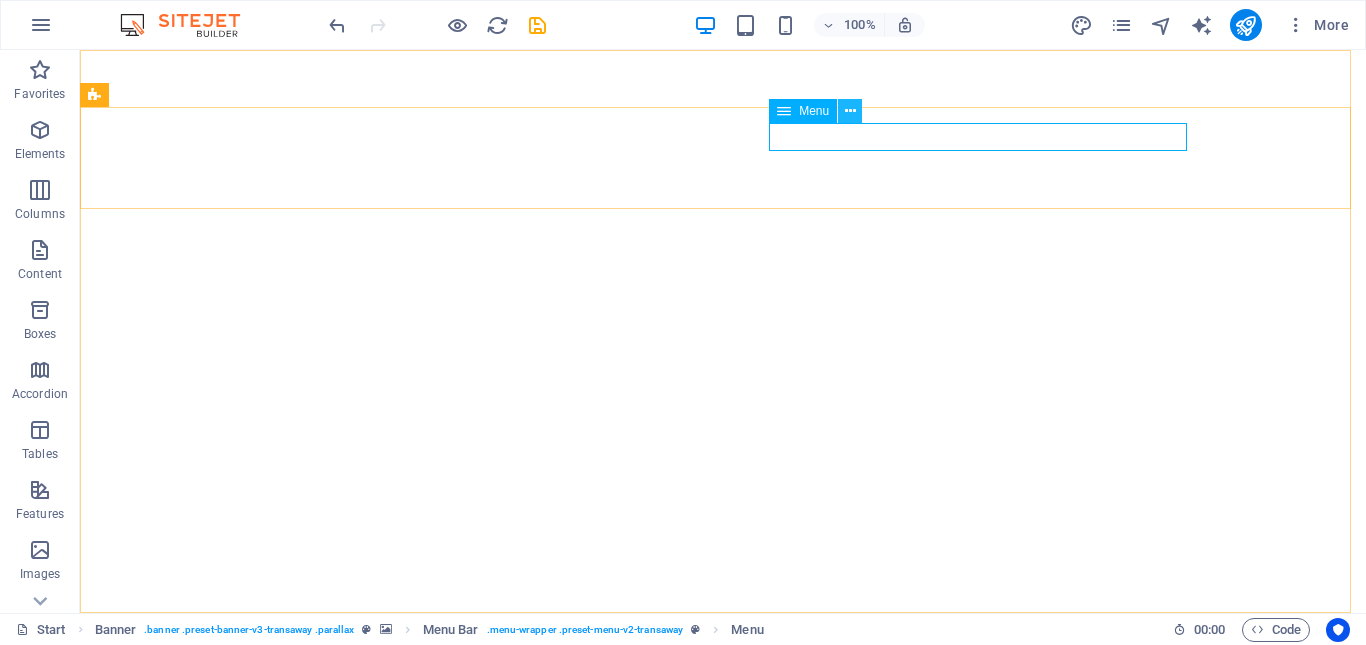 click at bounding box center (850, 111) 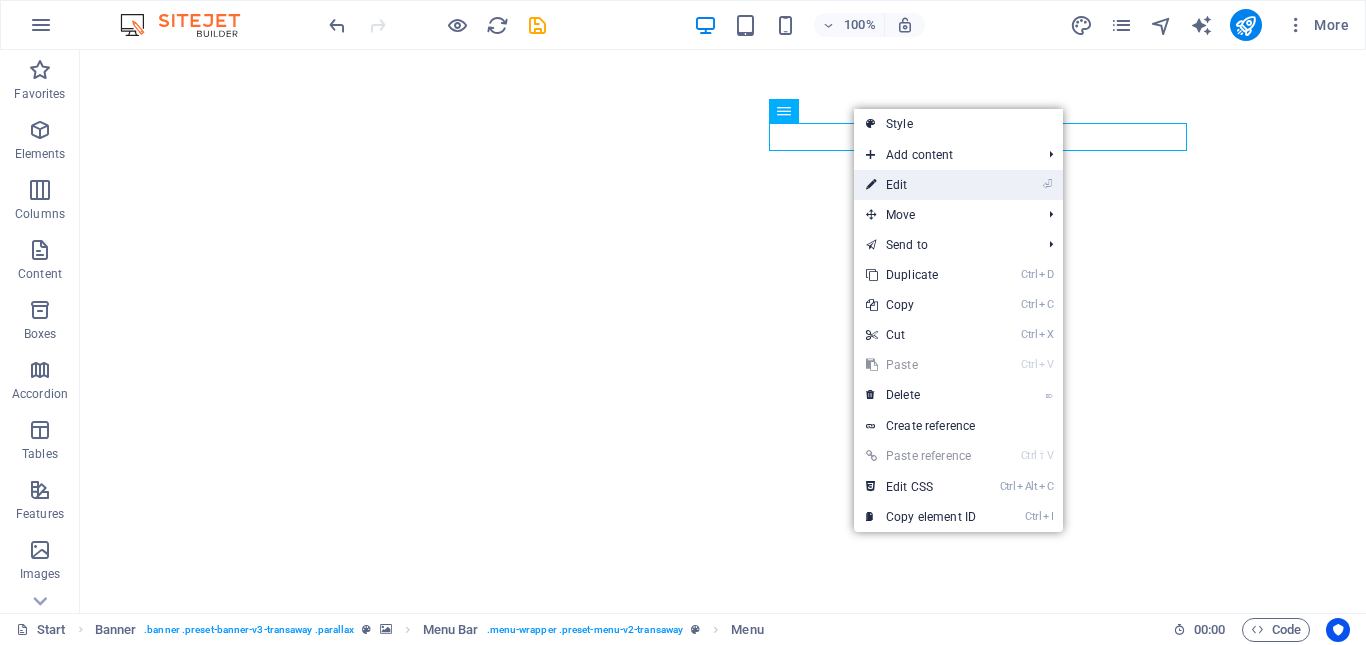 click on "⏎  Edit" at bounding box center (921, 185) 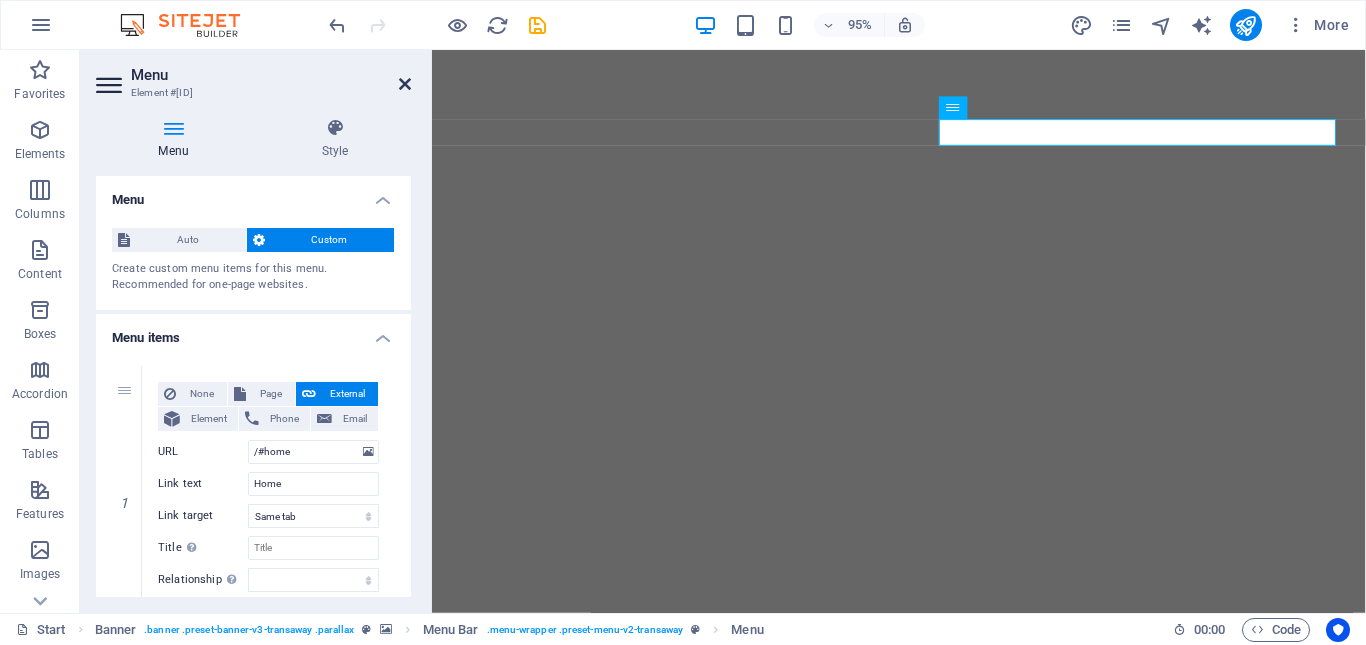 click at bounding box center (405, 84) 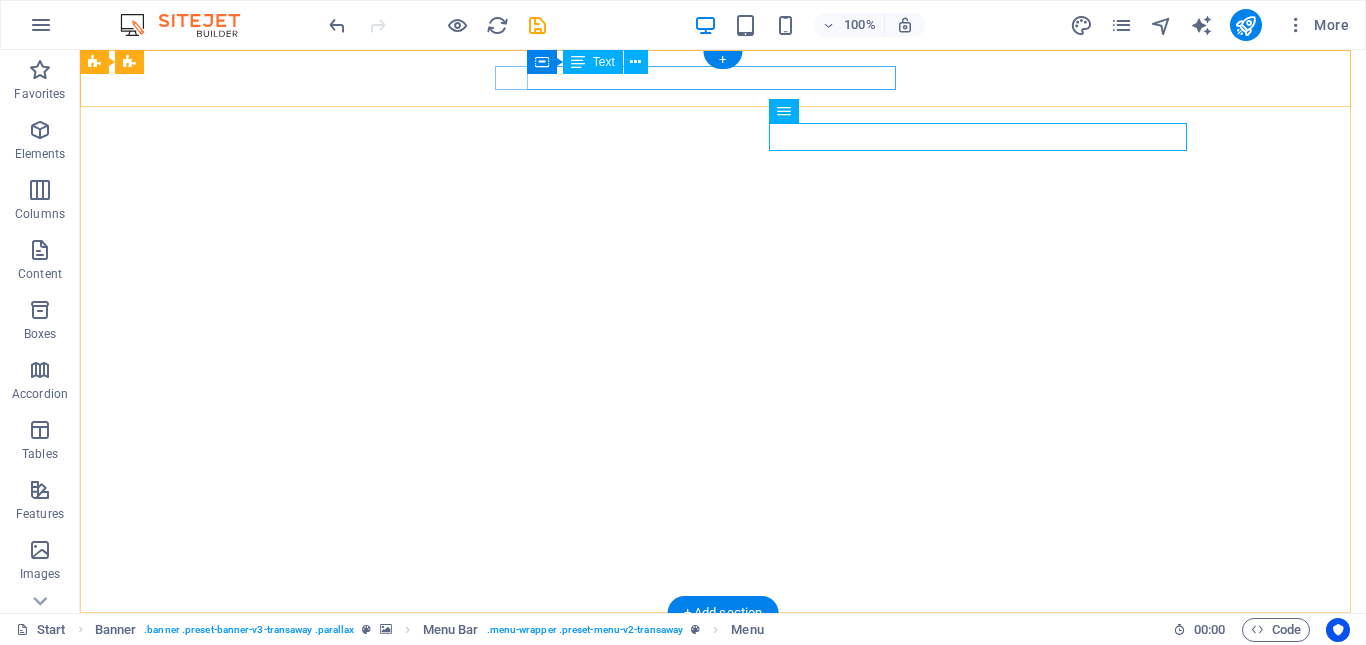 click on "[EMAIL]" at bounding box center [718, 1381] 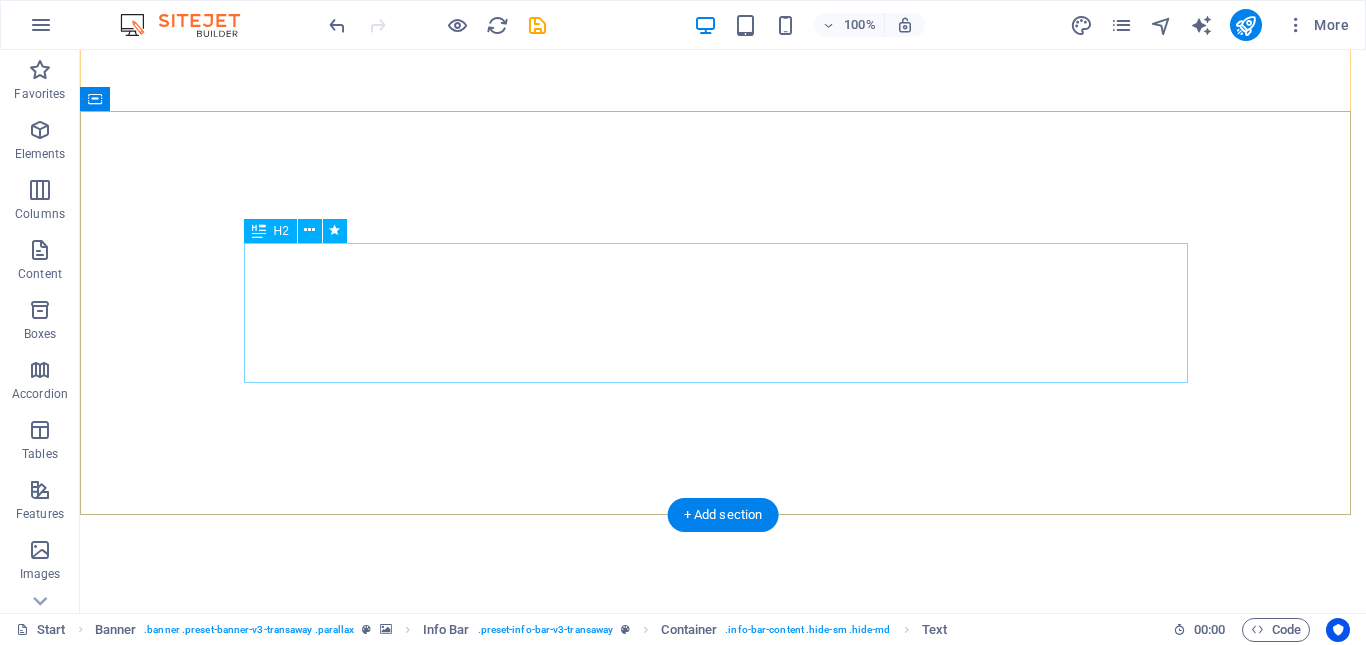 scroll, scrollTop: 100, scrollLeft: 0, axis: vertical 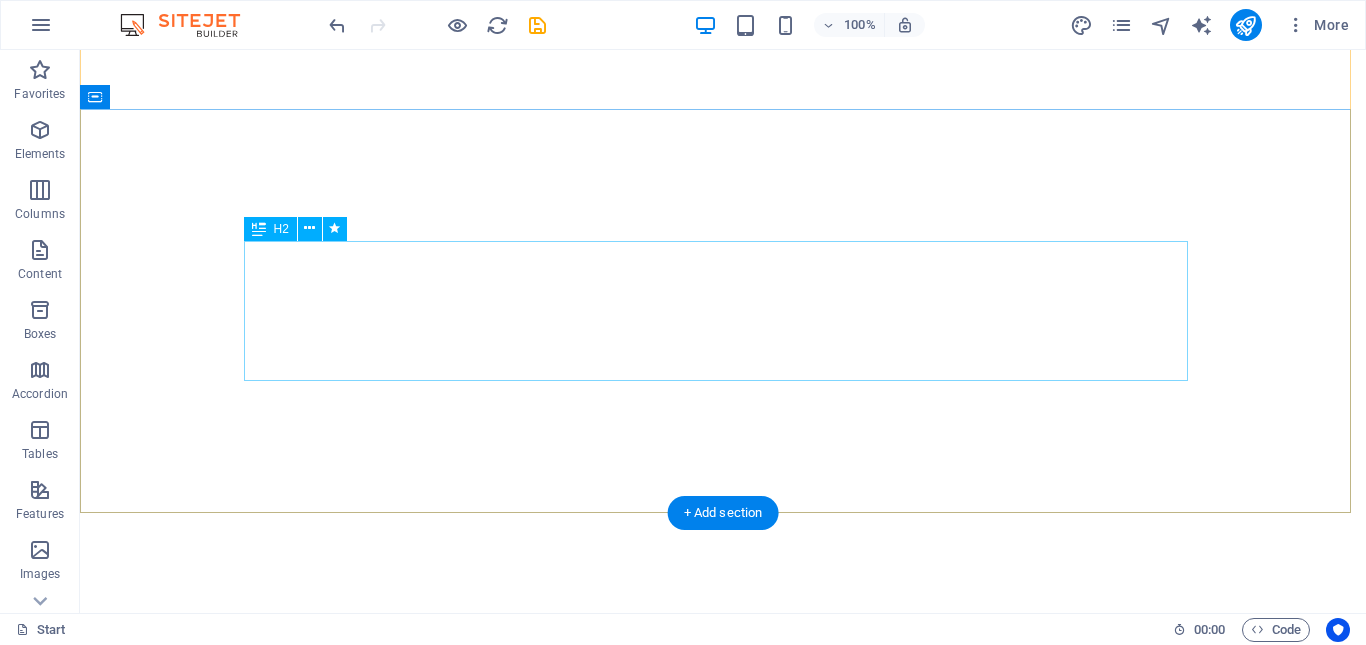 click on "Your world wide transport service" at bounding box center (723, 1038) 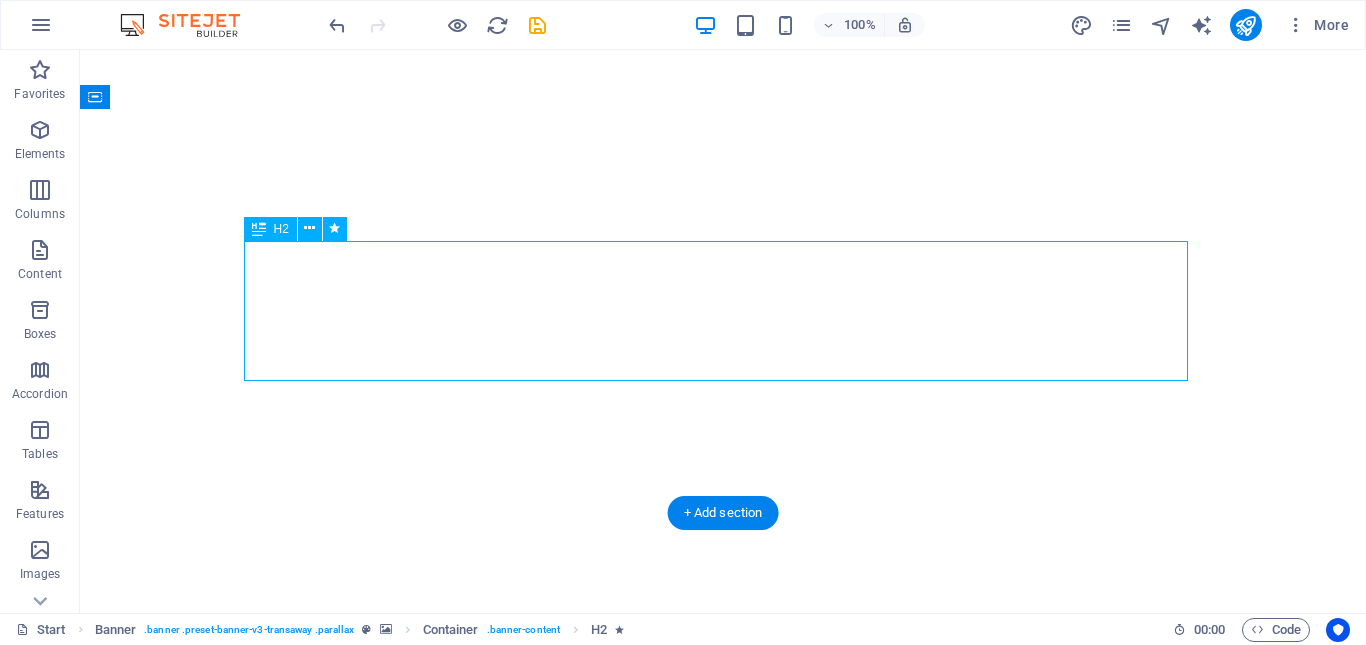 click on "Your world wide transport service" at bounding box center (723, 1038) 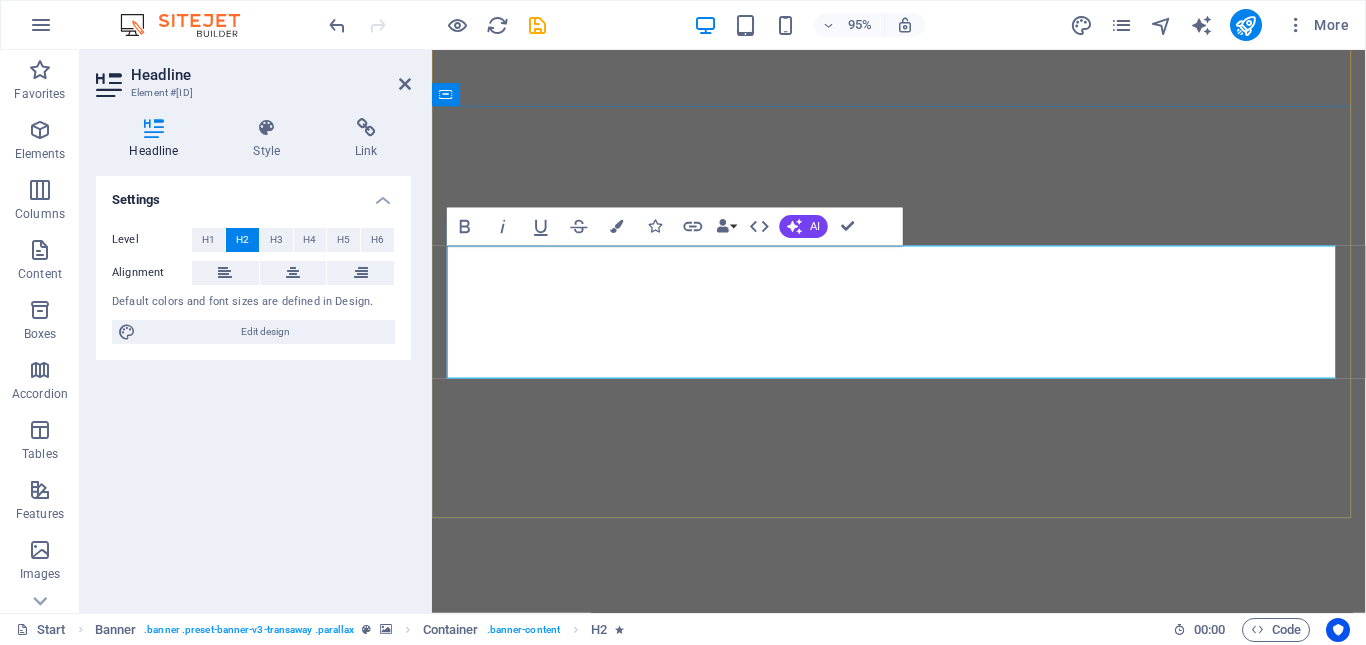 click on "Your world wide transport service" at bounding box center [924, 1037] 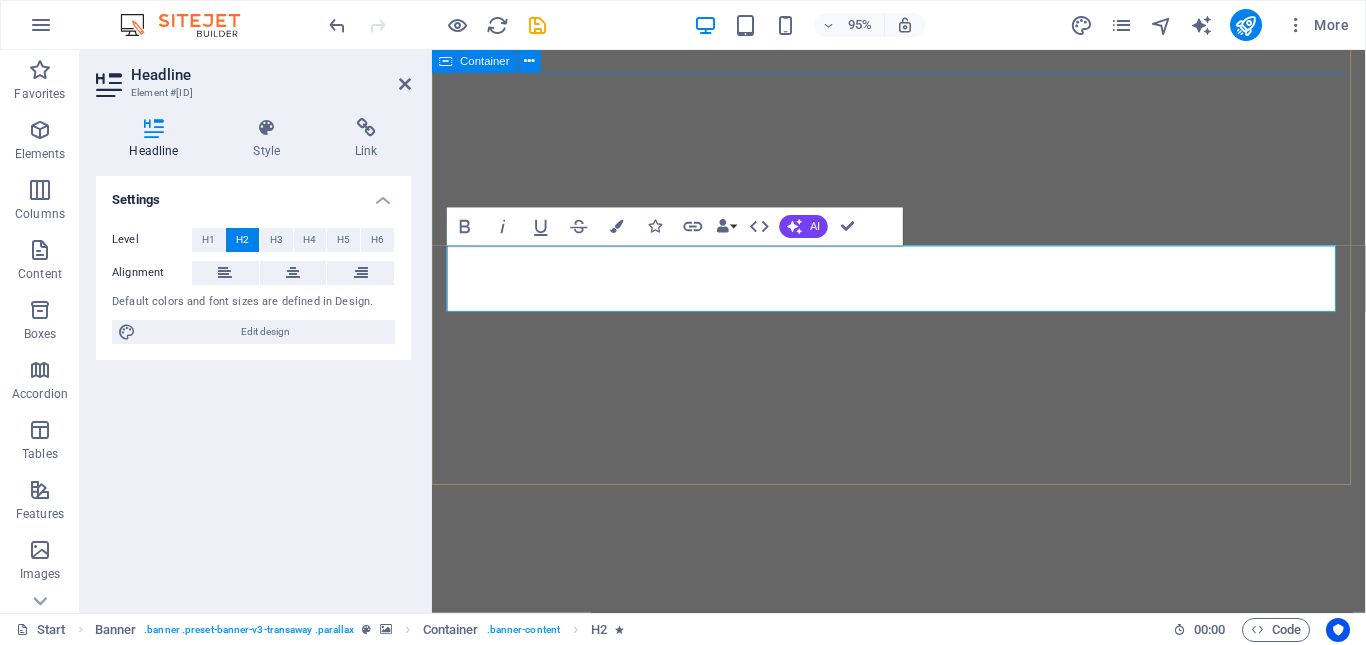 click on "Mineral Solutions" at bounding box center [923, 998] 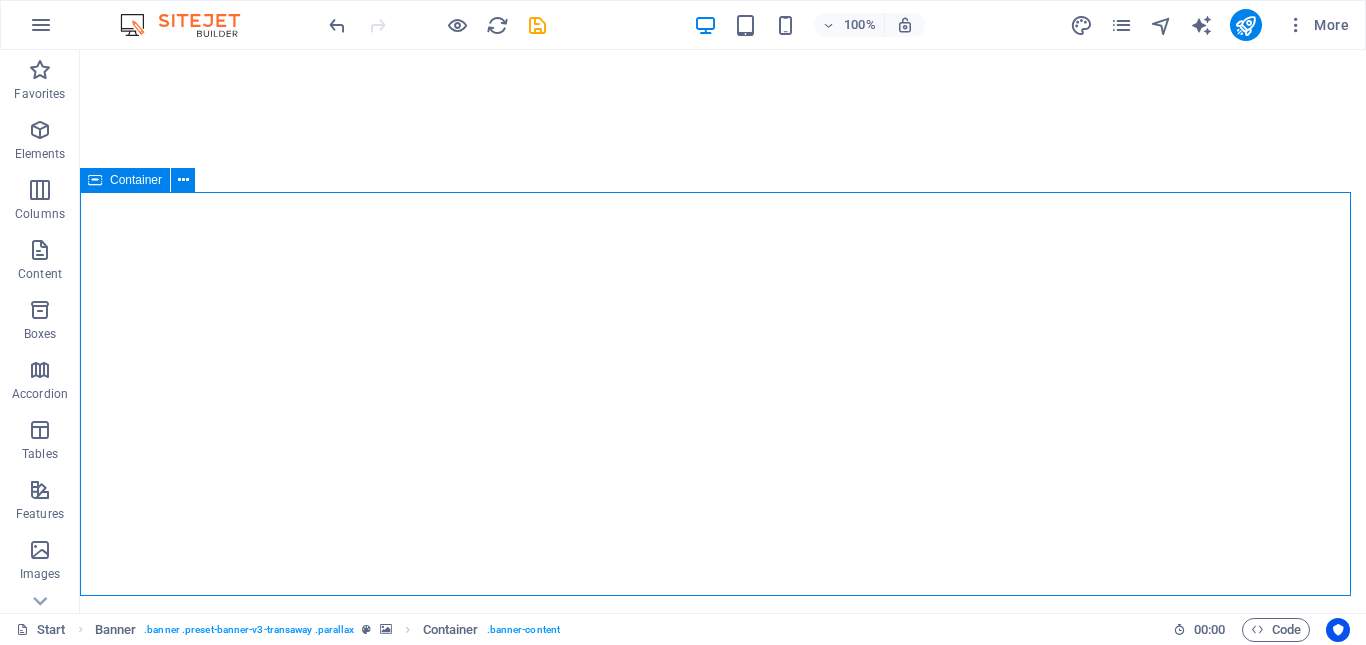 scroll, scrollTop: 0, scrollLeft: 0, axis: both 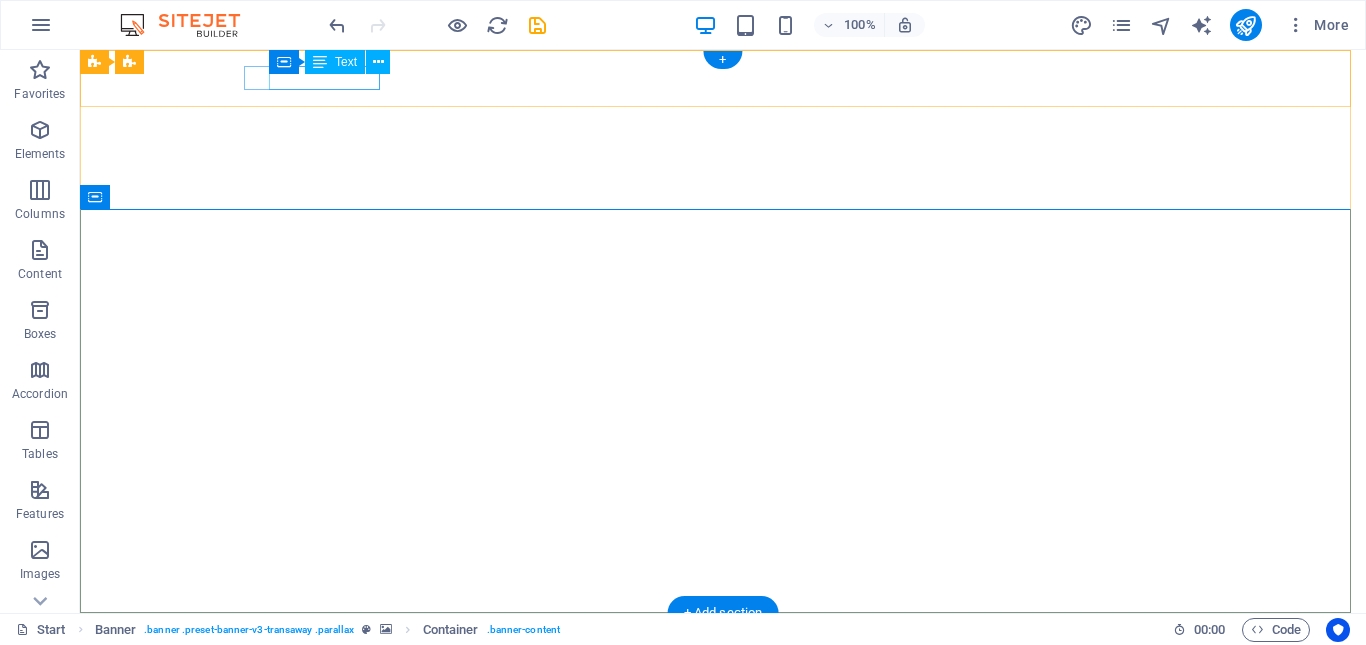 click on "+012-345-6789" at bounding box center [715, 657] 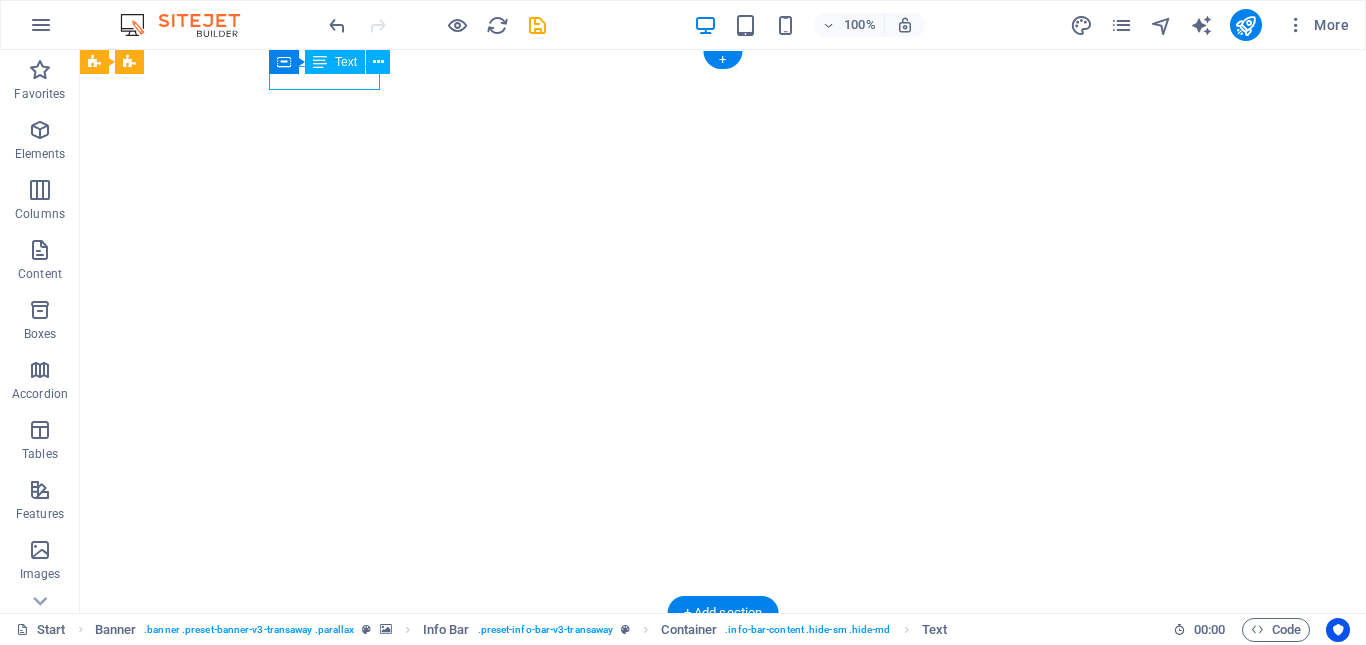 click on "+012-345-6789" at bounding box center [715, 657] 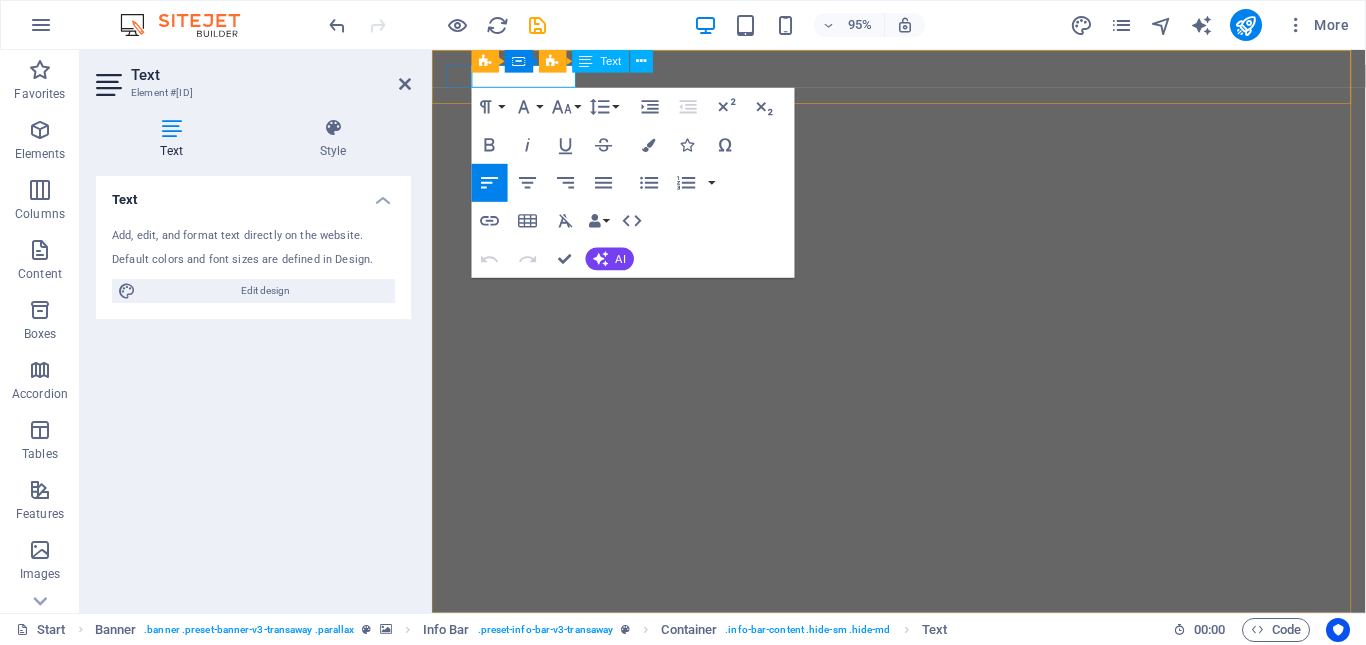 click on "+012-345-6789" at bounding box center (506, 657) 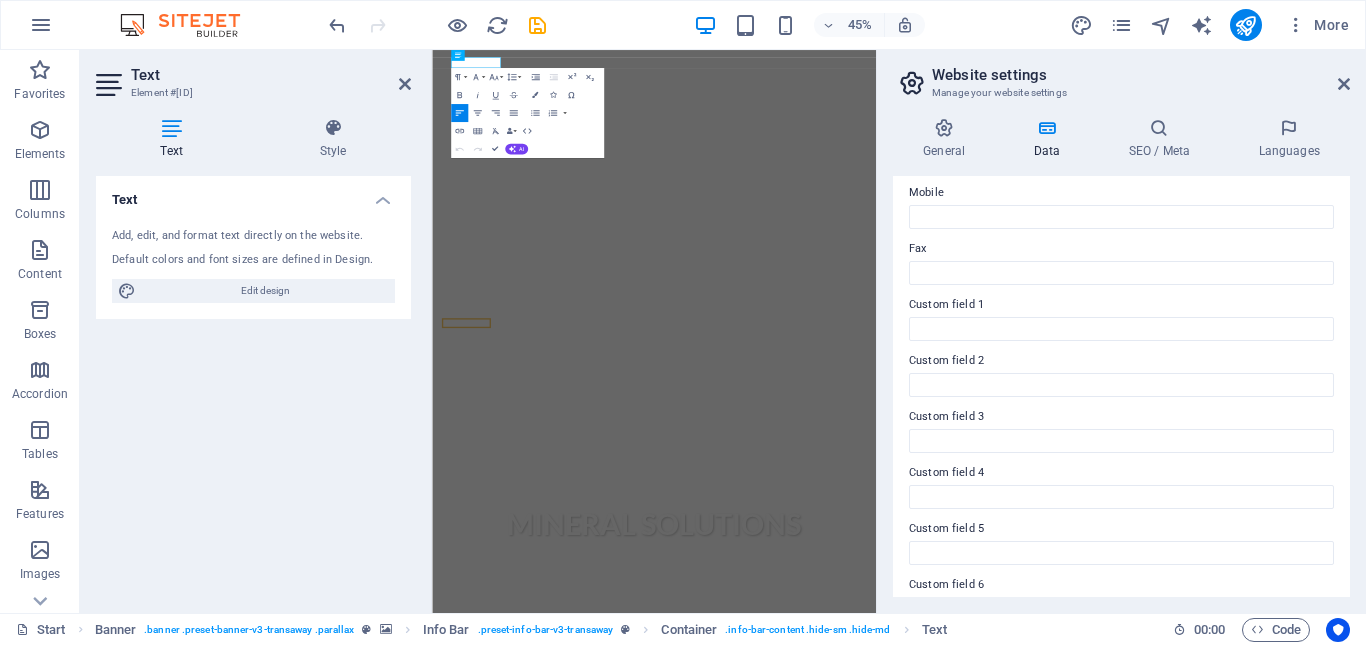 scroll, scrollTop: 540, scrollLeft: 0, axis: vertical 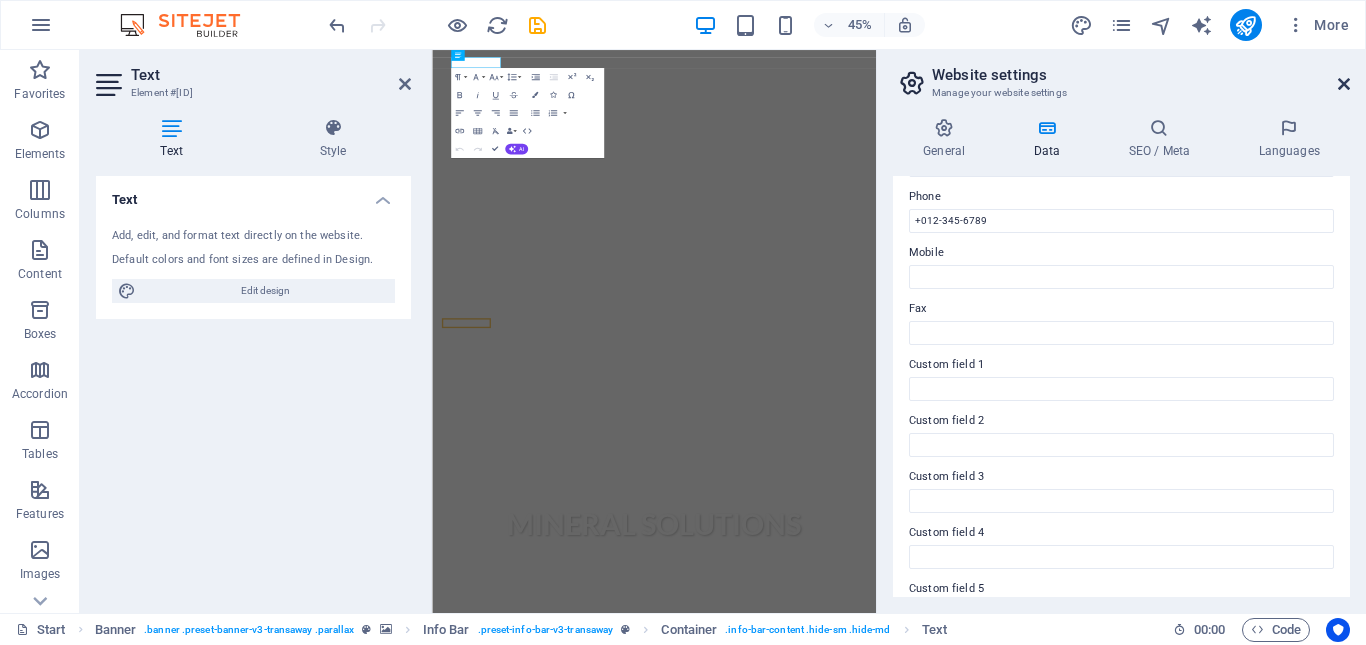 click at bounding box center (1344, 84) 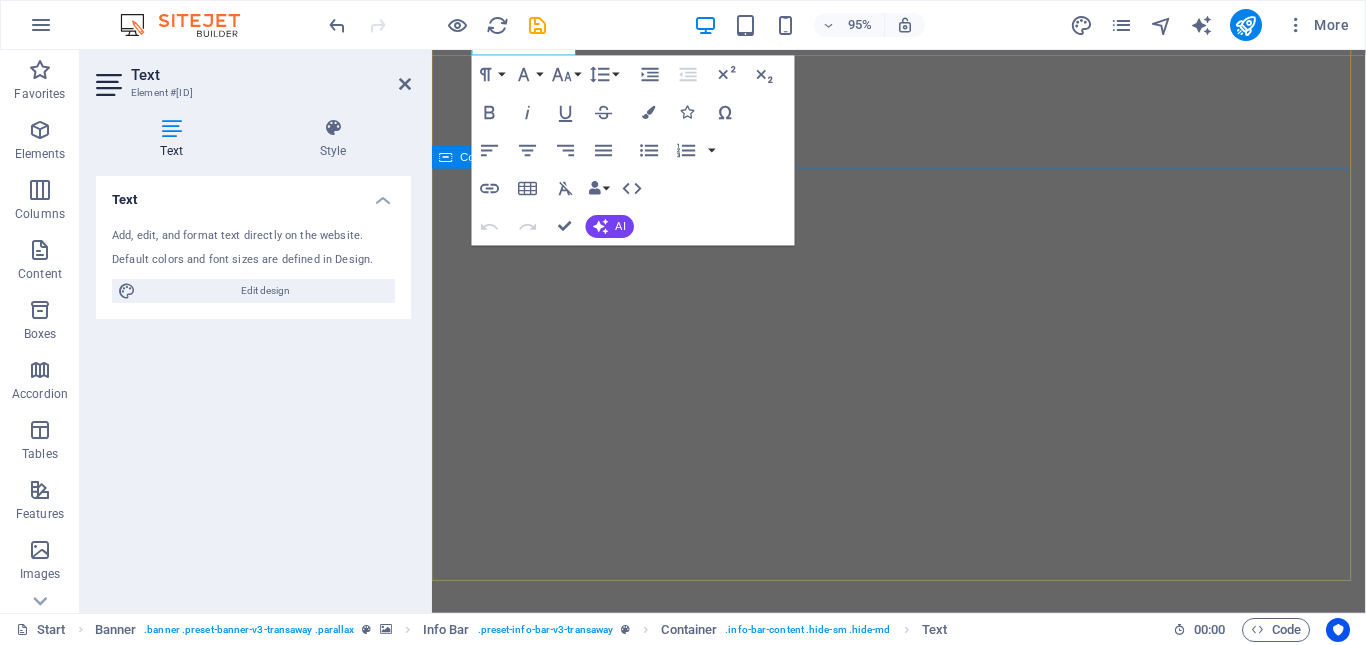 scroll, scrollTop: 0, scrollLeft: 0, axis: both 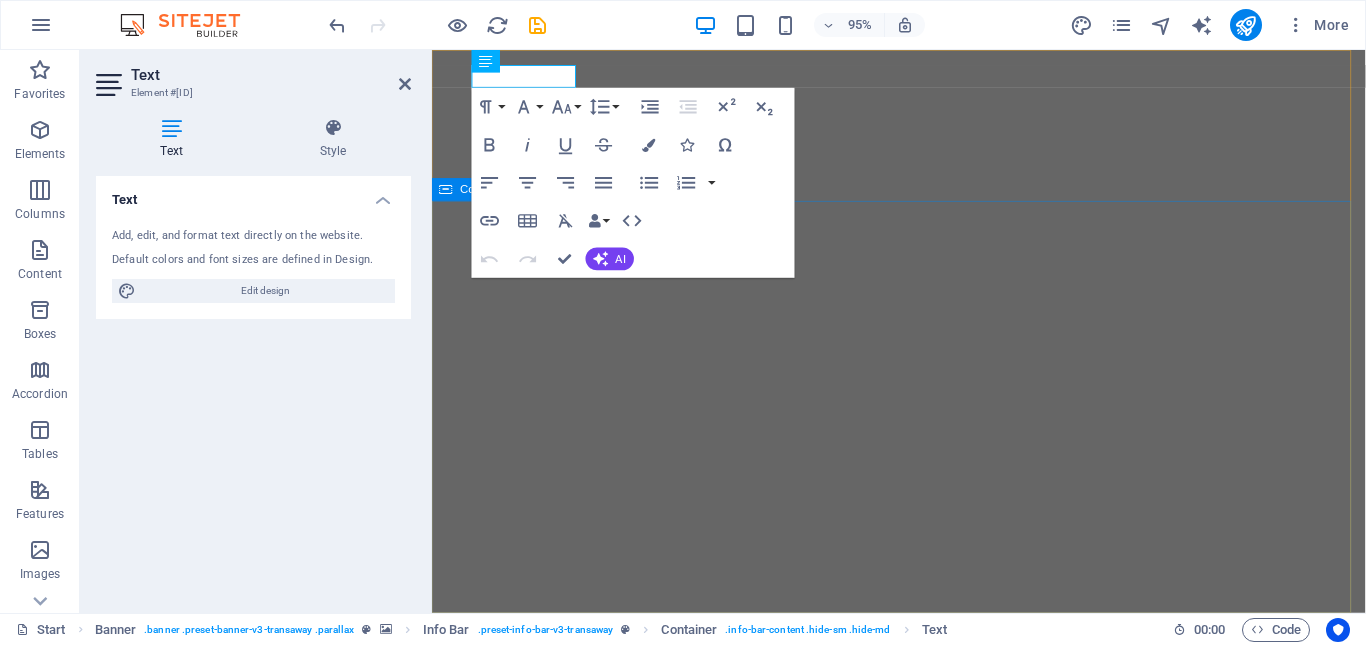 click on "Mineral Solutions" at bounding box center (923, 1133) 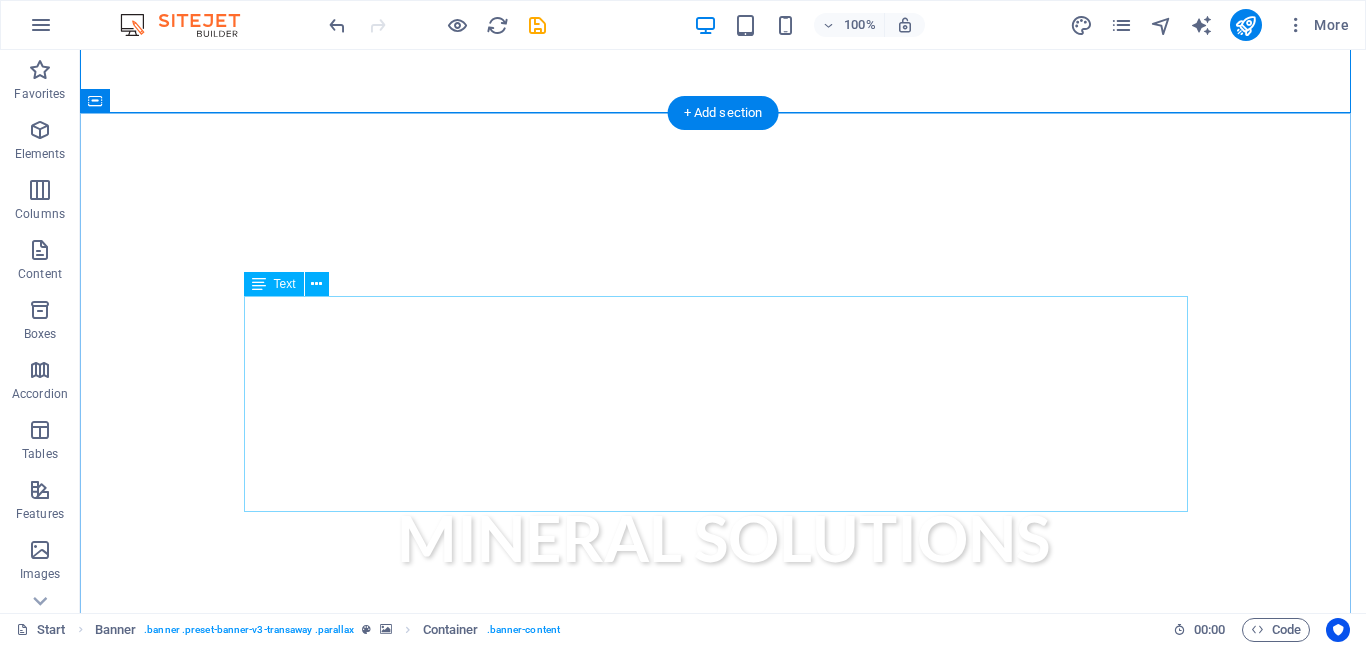 scroll, scrollTop: 600, scrollLeft: 0, axis: vertical 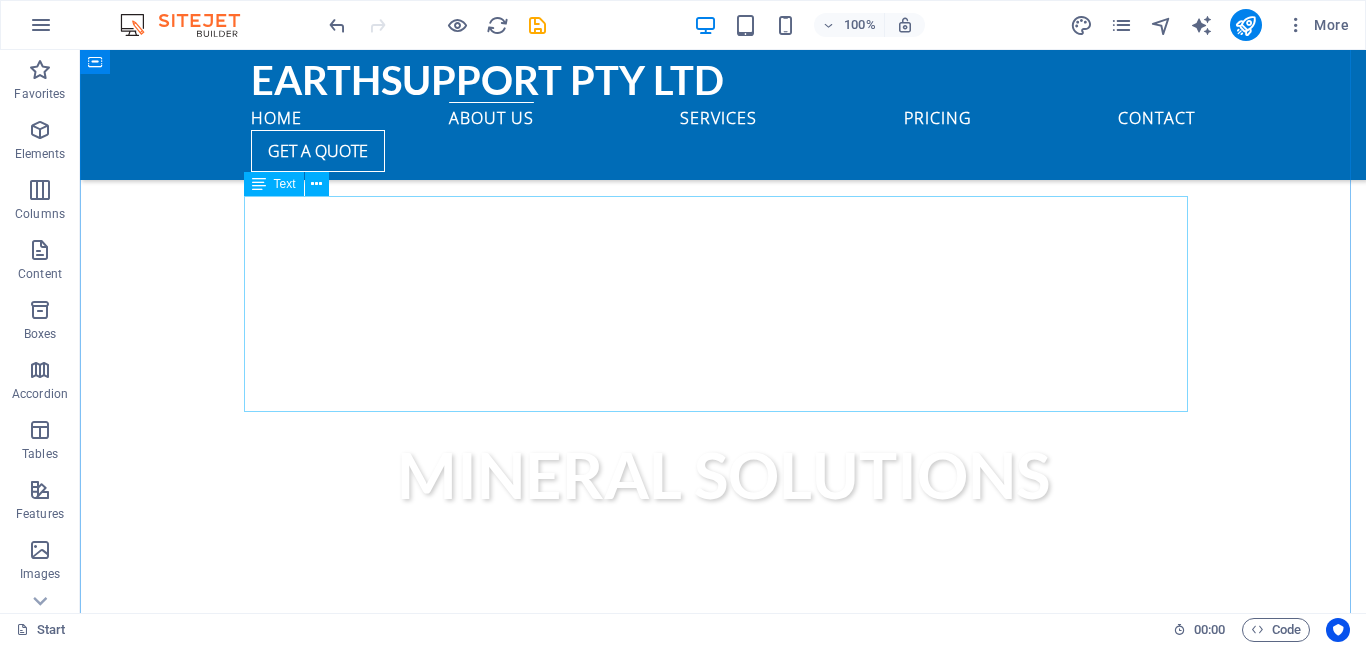 click on "Lorem ipsum dolor sit amet, consetetur sadipscing elitr, sed diam nonumy eirmod tempor invidunt ut labore et dolore magna aliquyam erat, sed diam voluptua. At vero eos et accusam et justo duo dolores et ea rebum. Stet clita kasd gubergren, no sea takimata sanctus est Lorem ipsum dolor sit amet. Lorem ipsum dolor sit amet, consetetur sadipscing elitr, sed diam nonumy eirmod tempor invidunt ut labore et dolore magna aliquyam erat, sed diam voluptua. At vero eos et accusam et justo duo dolores et ea rebum. Stet clita kasd gubergren, no sea takimata sanctus est Lorem ipsum dolor sit amet.  Lorem ipsum dolor sit amet, consetetur sadipscing elitr, sed diam nonumy eirmod tempor invidunt ut labore et dolore magna aliquyam erat, sed diam voluptua. At vero eos et accusam et justo duo dolores et ea rebum. Stet clita kasd gubergren, no sea takimata sanctus est Lorem ipsum dolor sit amet." at bounding box center (723, 884) 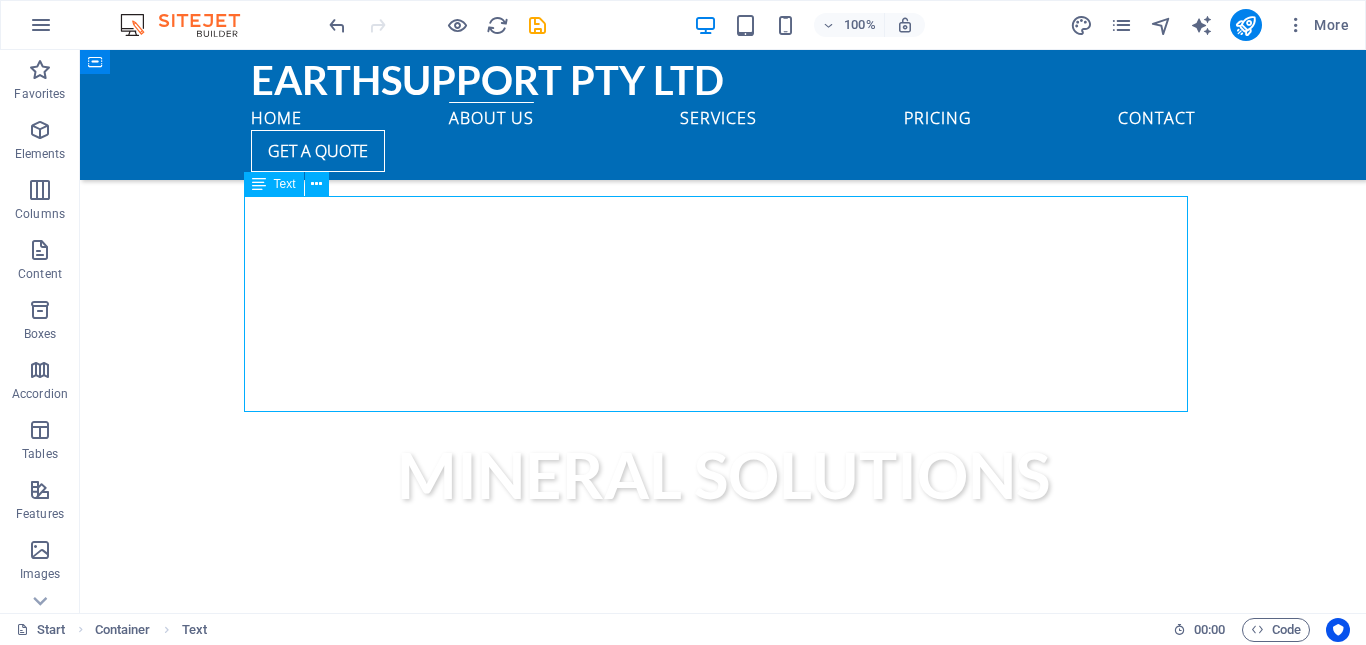 click on "Lorem ipsum dolor sit amet, consetetur sadipscing elitr, sed diam nonumy eirmod tempor invidunt ut labore et dolore magna aliquyam erat, sed diam voluptua. At vero eos et accusam et justo duo dolores et ea rebum. Stet clita kasd gubergren, no sea takimata sanctus est Lorem ipsum dolor sit amet. Lorem ipsum dolor sit amet, consetetur sadipscing elitr, sed diam nonumy eirmod tempor invidunt ut labore et dolore magna aliquyam erat, sed diam voluptua. At vero eos et accusam et justo duo dolores et ea rebum. Stet clita kasd gubergren, no sea takimata sanctus est Lorem ipsum dolor sit amet.  Lorem ipsum dolor sit amet, consetetur sadipscing elitr, sed diam nonumy eirmod tempor invidunt ut labore et dolore magna aliquyam erat, sed diam voluptua. At vero eos et accusam et justo duo dolores et ea rebum. Stet clita kasd gubergren, no sea takimata sanctus est Lorem ipsum dolor sit amet." at bounding box center [723, 884] 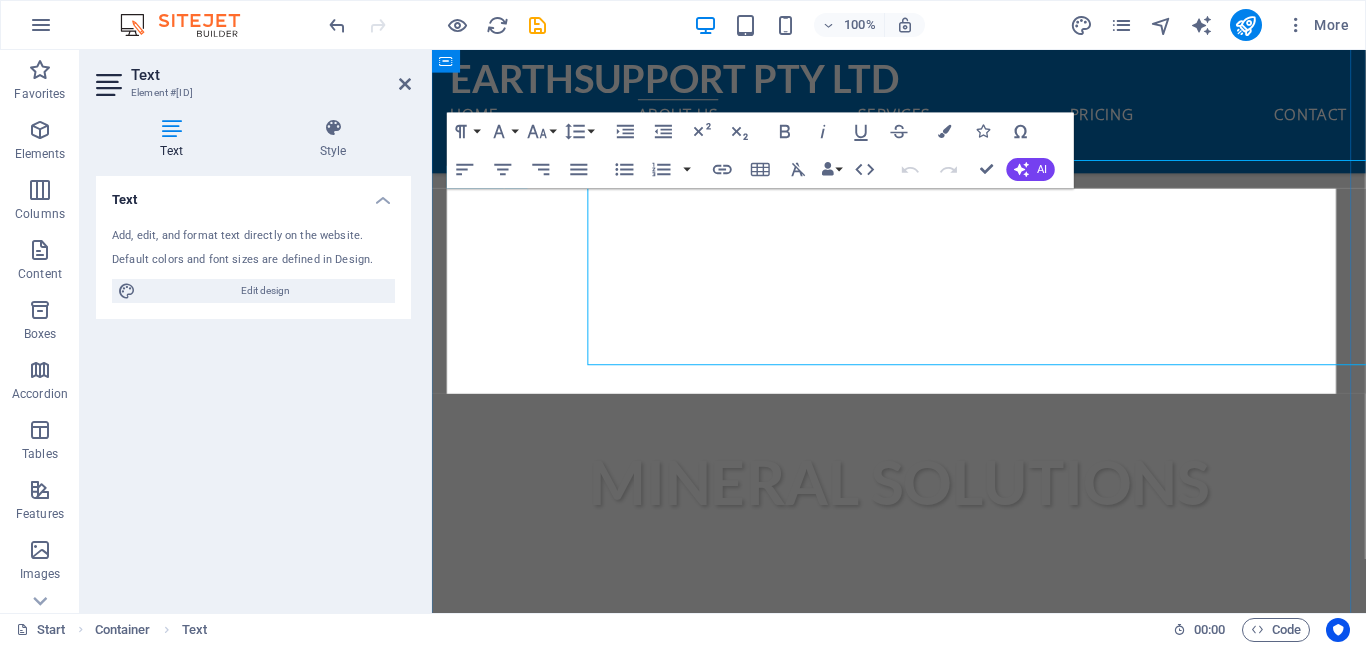 scroll, scrollTop: 630, scrollLeft: 0, axis: vertical 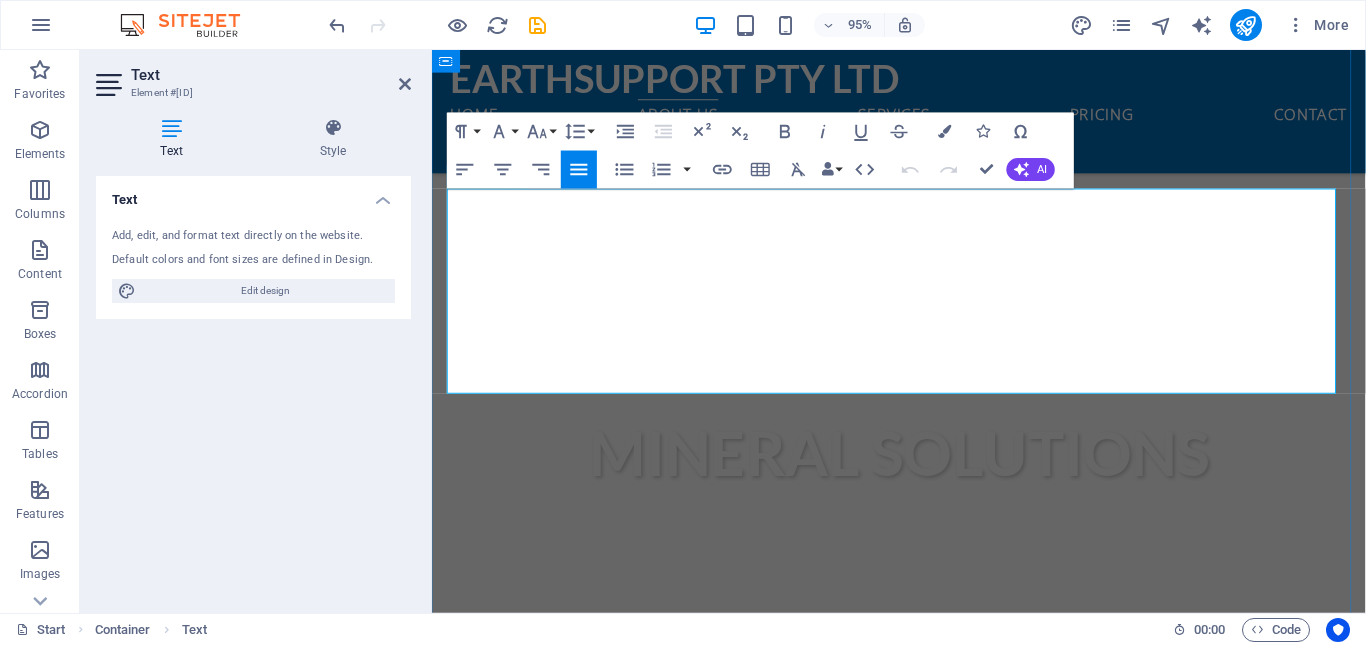 drag, startPoint x: 810, startPoint y: 403, endPoint x: 448, endPoint y: 205, distance: 412.6112 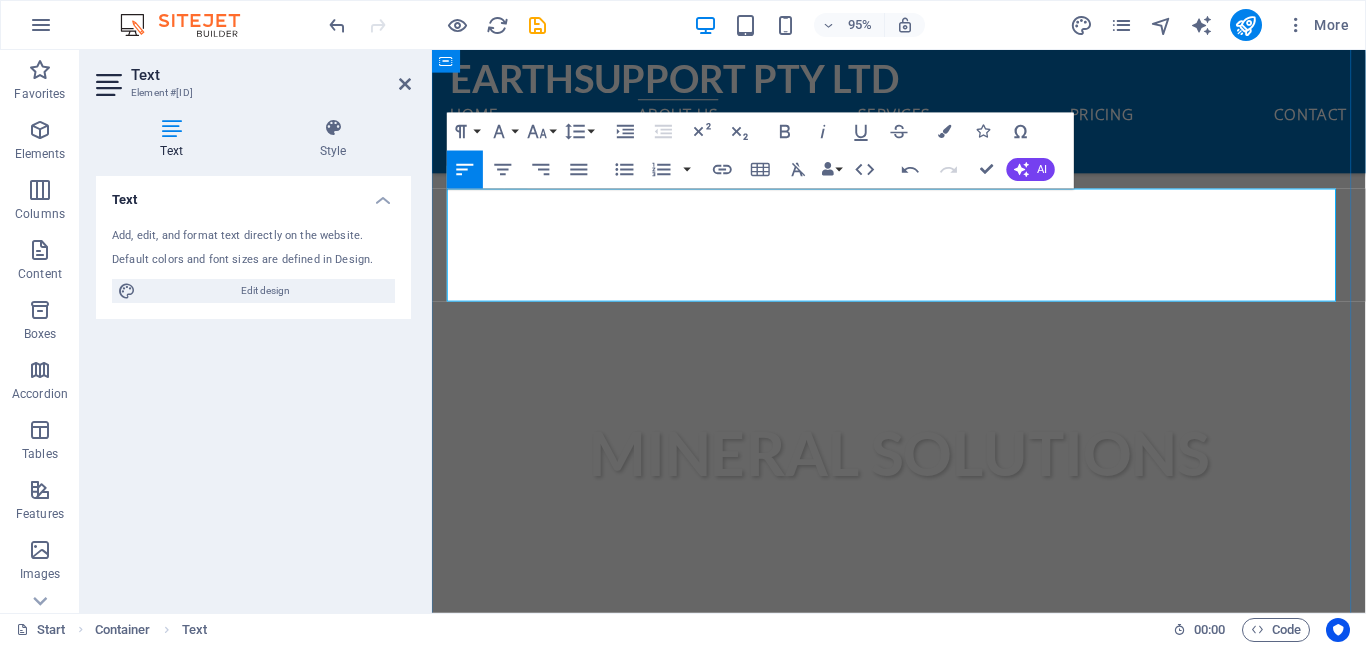 click on "At Mineral Solutions, we specialize in the mining of premium minerals, the construction of durable roads and buildings, and the efficient supply and delivery of essential goods. Our commitment to quality and innovation ensures we provide outstanding services that cater to your mineral and construction needs. Partner with us to build a better tomorrow." at bounding box center [924, 835] 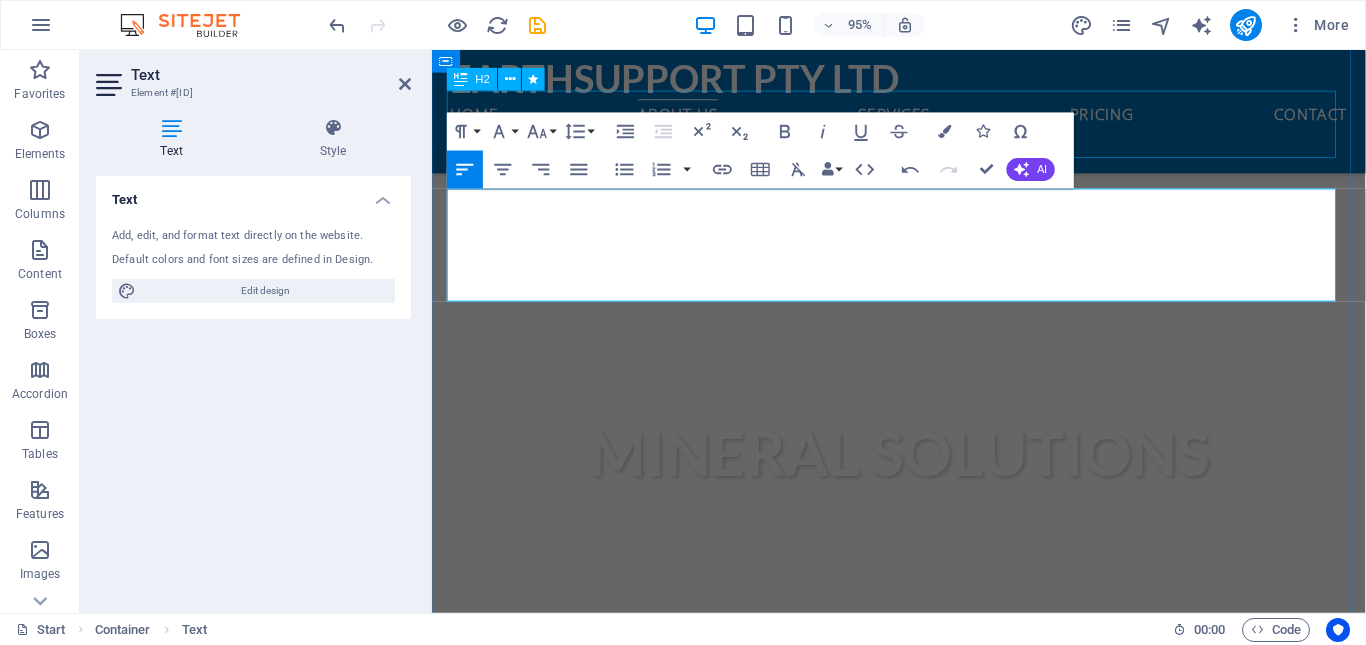 click on "About us" at bounding box center [924, 706] 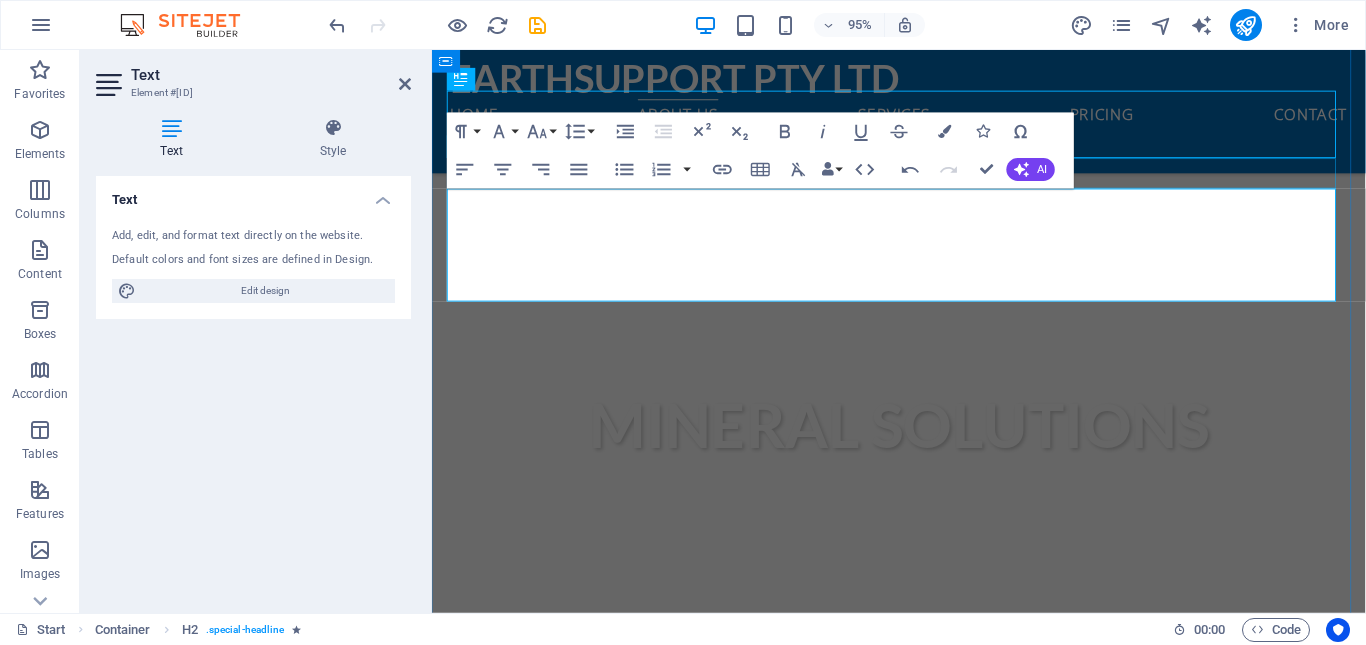 scroll, scrollTop: 600, scrollLeft: 0, axis: vertical 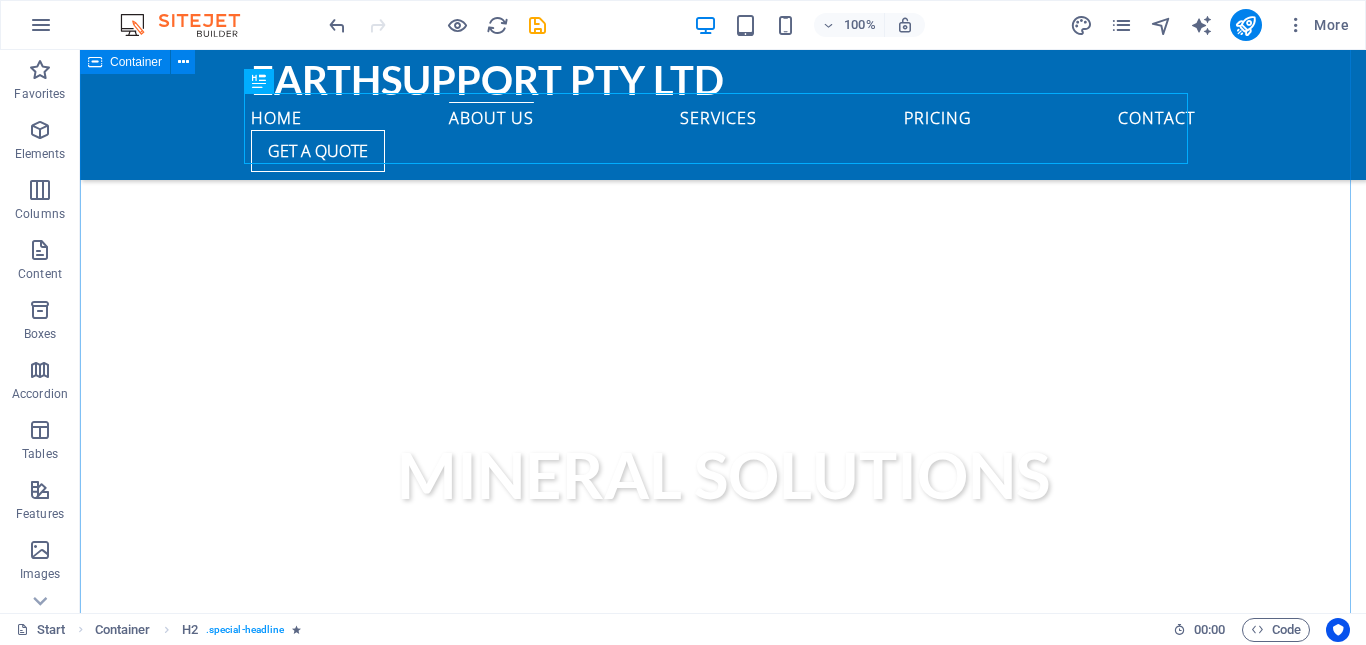 click on "About us At Mineral Solutions, we specialize in the mining of premium minerals, the construction of durable roads and buildings, and the efficient supply and delivery of essential goods. Our commitment to quality and innovation ensures we provide outstanding services that cater to your mineral and construction needs. Partner with us to build a better tomorrow. Timely Delivery Lorem ipsum dolor sit amet, consectetur adipisicing elit. Veritatis, dolorem! Global delivery Lorem ipsum dolor sit amet, consectetur adipisicing elit. Veritatis, dolorem! 24/7  Support Lorem ipsum dolor sit amet, consectetur adipisicing elit. Veritatis, dolorem!" at bounding box center [723, 1101] 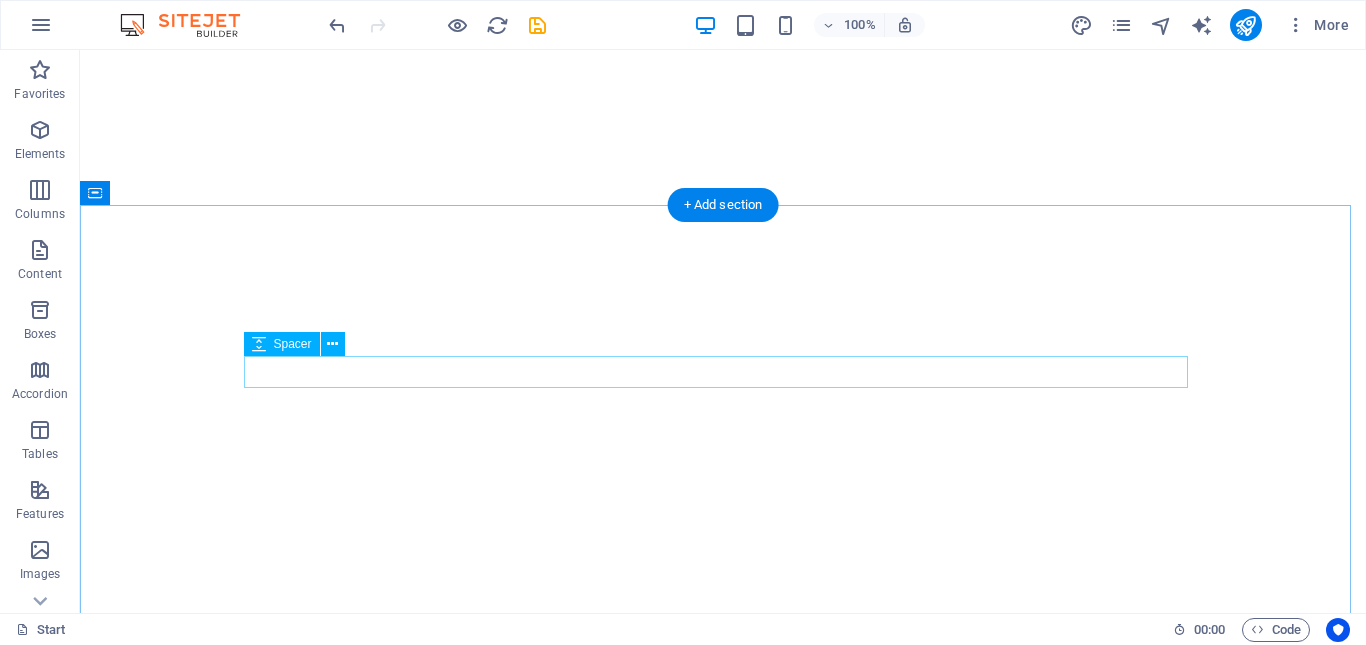 scroll, scrollTop: 400, scrollLeft: 0, axis: vertical 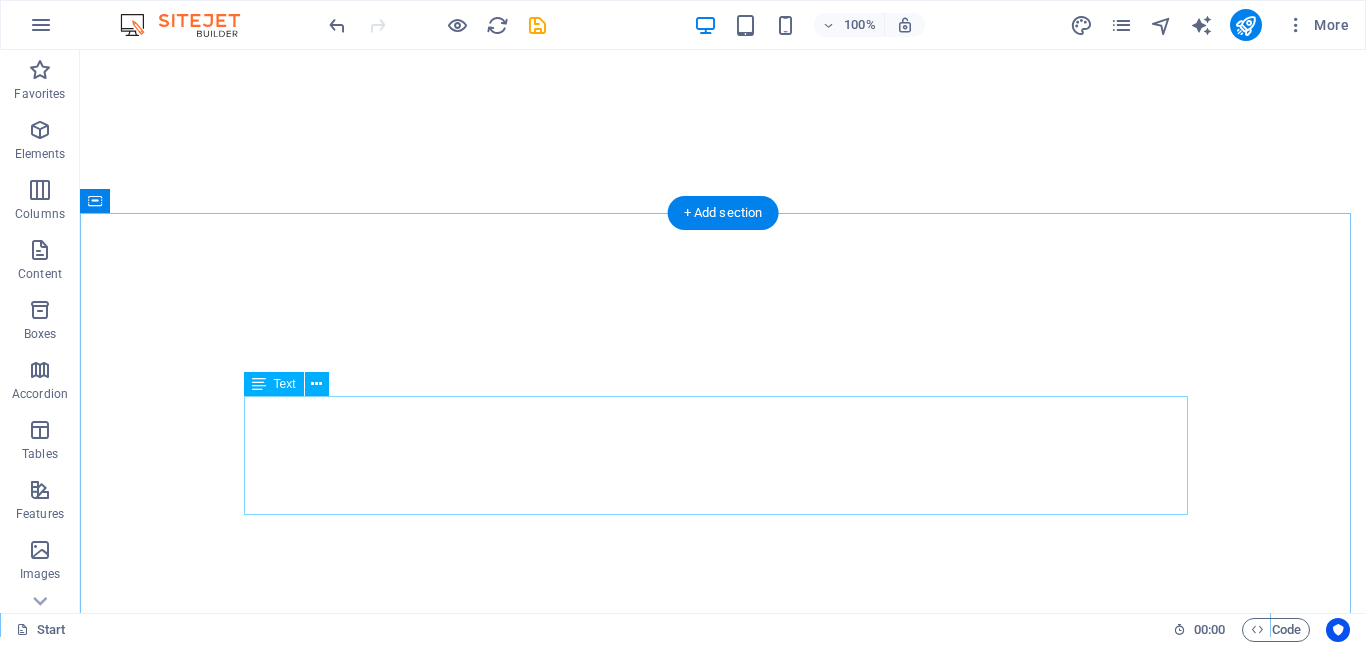 click on "At Mineral Solutions, we specialize in the mining of premium minerals, the construction of durable roads and buildings, and the efficient supply and delivery of essential goods. Our commitment to quality and innovation ensures we provide outstanding services that cater to your mineral and construction needs. Partner with us to build a better tomorrow." at bounding box center (723, 1063) 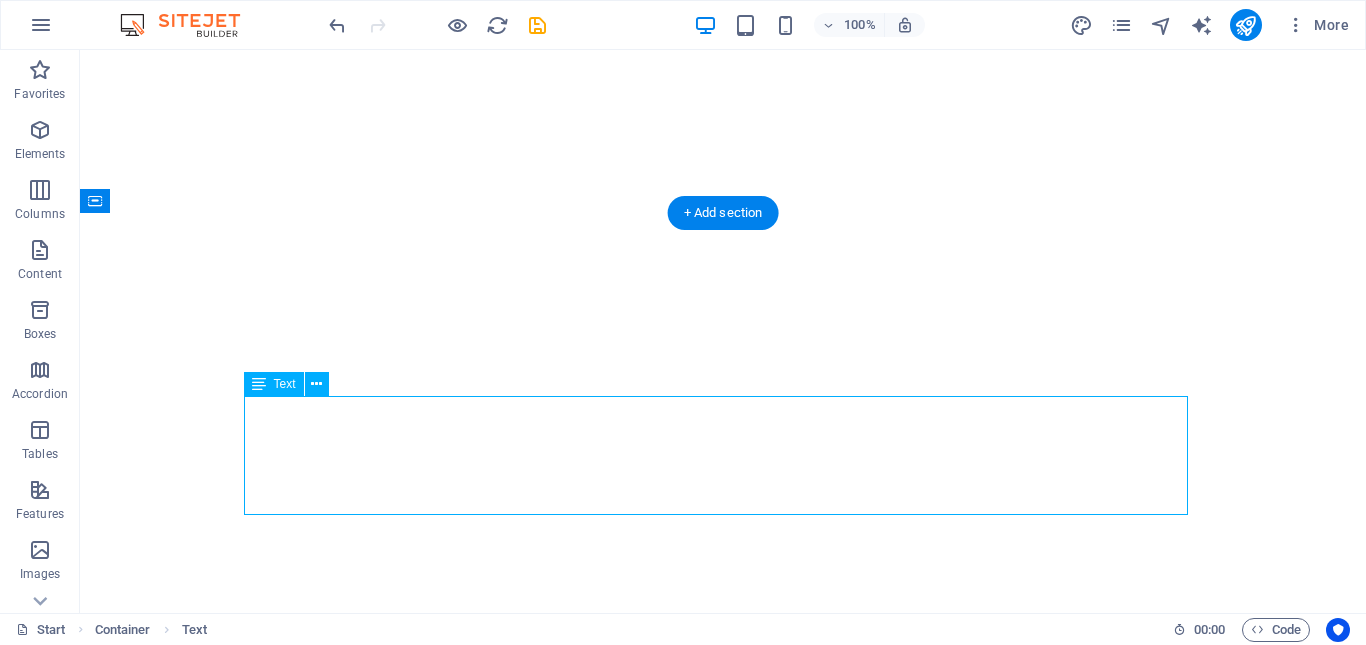 click on "At Mineral Solutions, we specialize in the mining of premium minerals, the construction of durable roads and buildings, and the efficient supply and delivery of essential goods. Our commitment to quality and innovation ensures we provide outstanding services that cater to your mineral and construction needs. Partner with us to build a better tomorrow." at bounding box center (723, 1063) 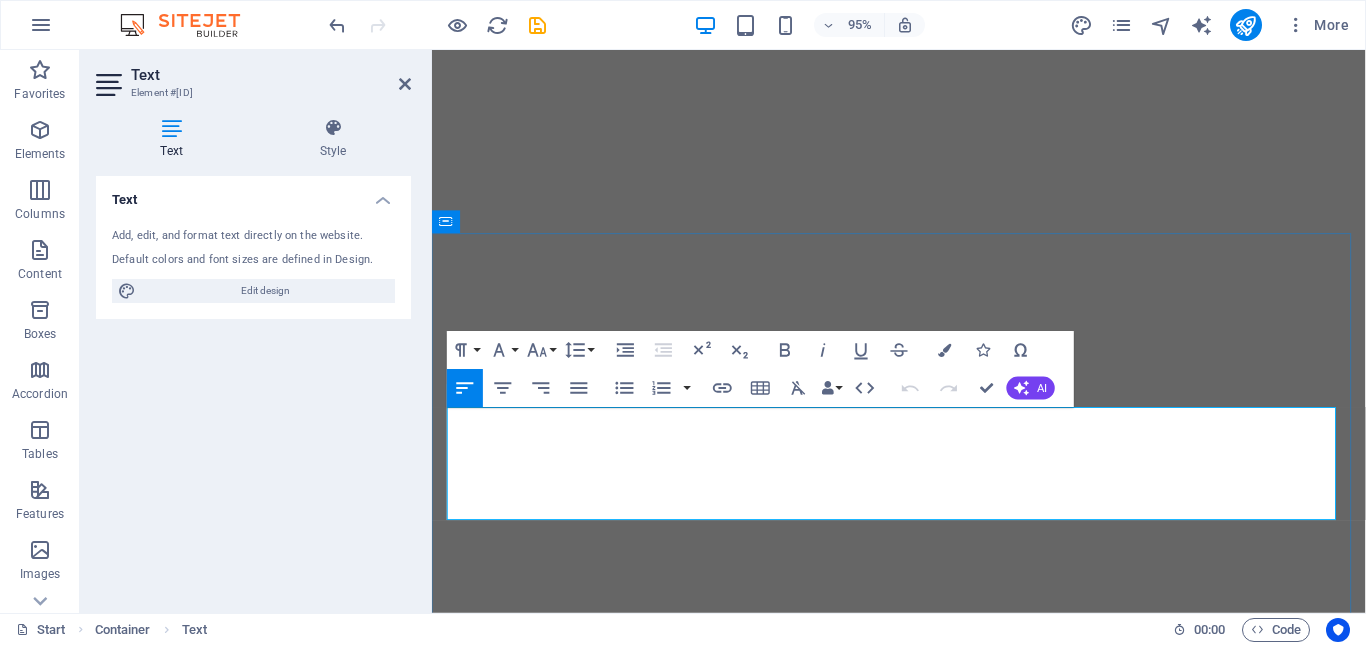 click on "At Mineral Solutions, we specialize in the mining of premium minerals, the construction of durable roads and buildings, and the efficient supply and delivery of essential goods. Our commitment to quality and innovation ensures we provide outstanding services that cater to your mineral and construction needs. Partner with us to build a better tomorrow." at bounding box center [924, 1063] 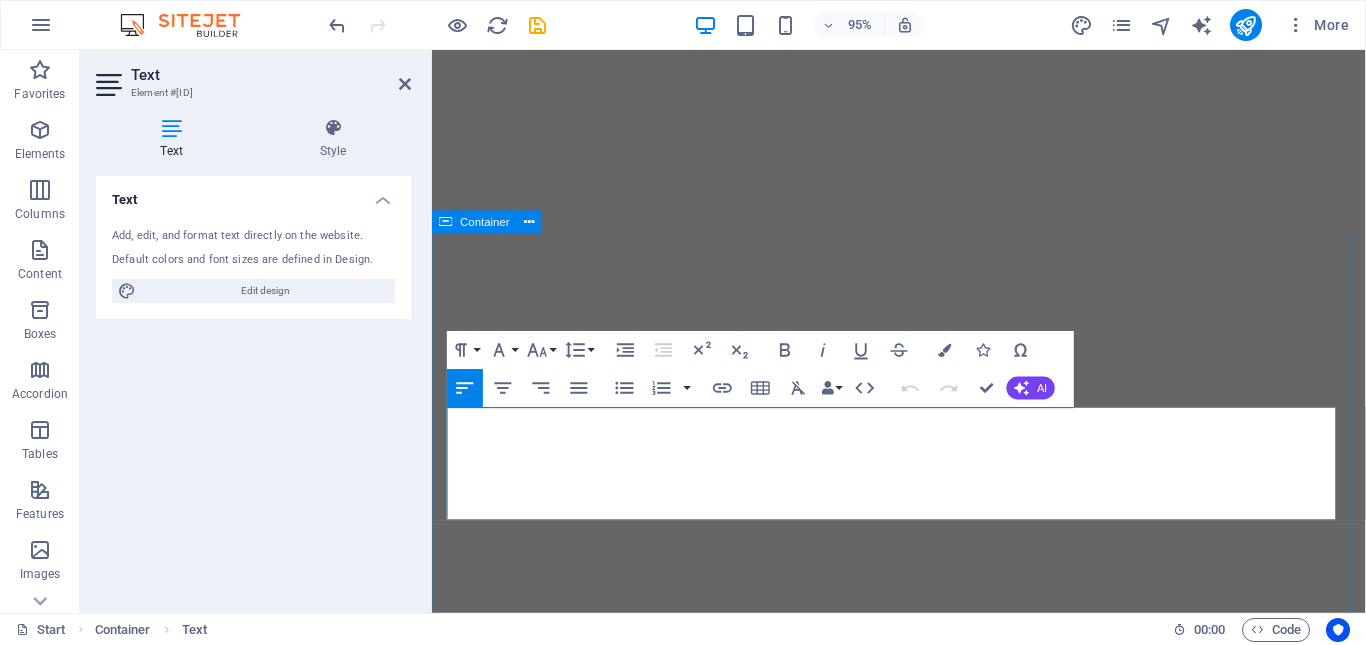 click on "About us At Mineral Solutions, we specialize in the mining of premium minerals, the construction of durable roads and buildings, and the efficient supply and delivery of essential goods. Our commitment to quality and innovation ensures we provide outstanding services that cater to your mineral and construction needs. Partner with us to build a better tomorrow. Timely Delivery Lorem ipsum dolor sit amet, consectetur adipisicing elit. Veritatis, dolorem! Global delivery Lorem ipsum dolor sit amet, consectetur adipisicing elit. Veritatis, dolorem! 24/7  Support Lorem ipsum dolor sit amet, consectetur adipisicing elit. Veritatis, dolorem!" at bounding box center [923, 1329] 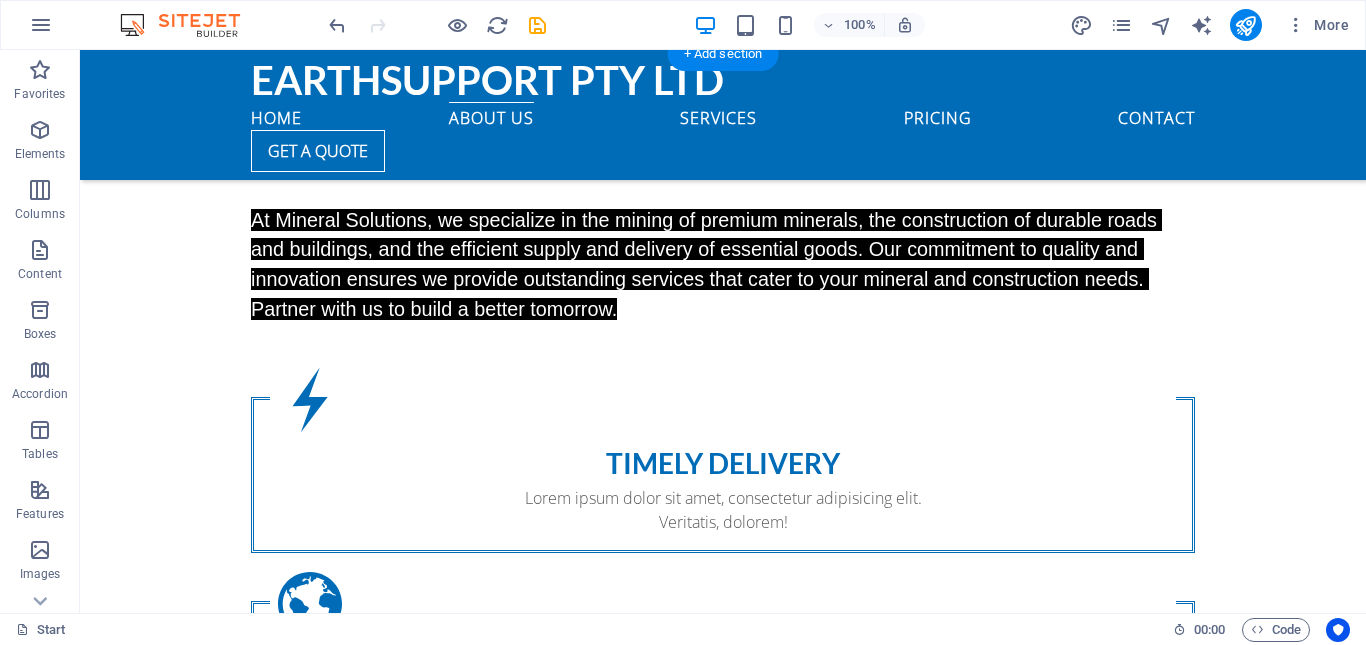 scroll, scrollTop: 1270, scrollLeft: 0, axis: vertical 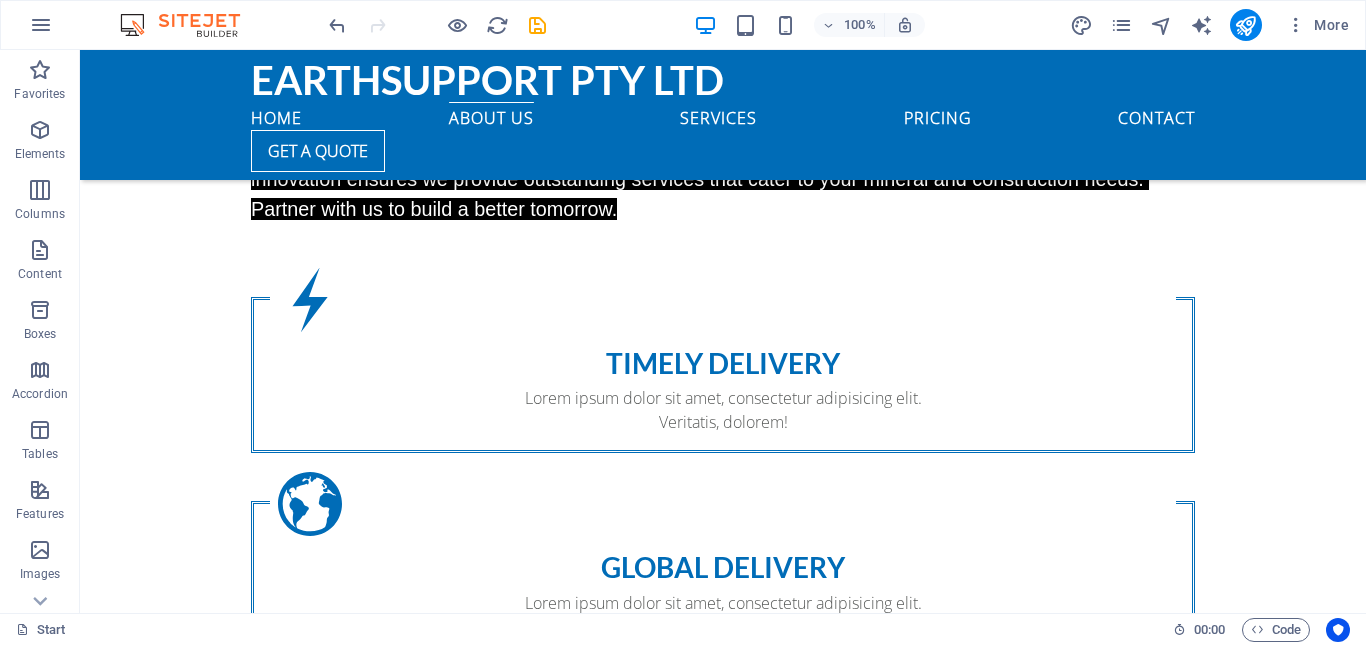 click at bounding box center [723, 1511] 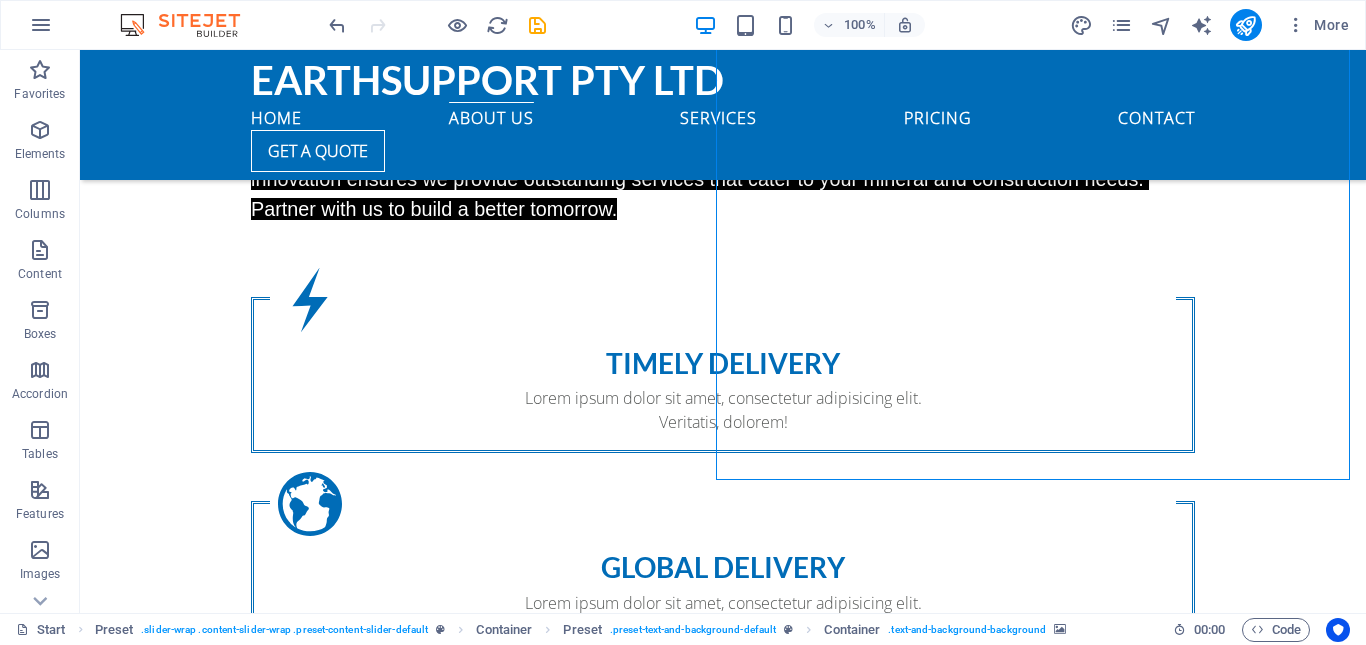 click at bounding box center (723, 1511) 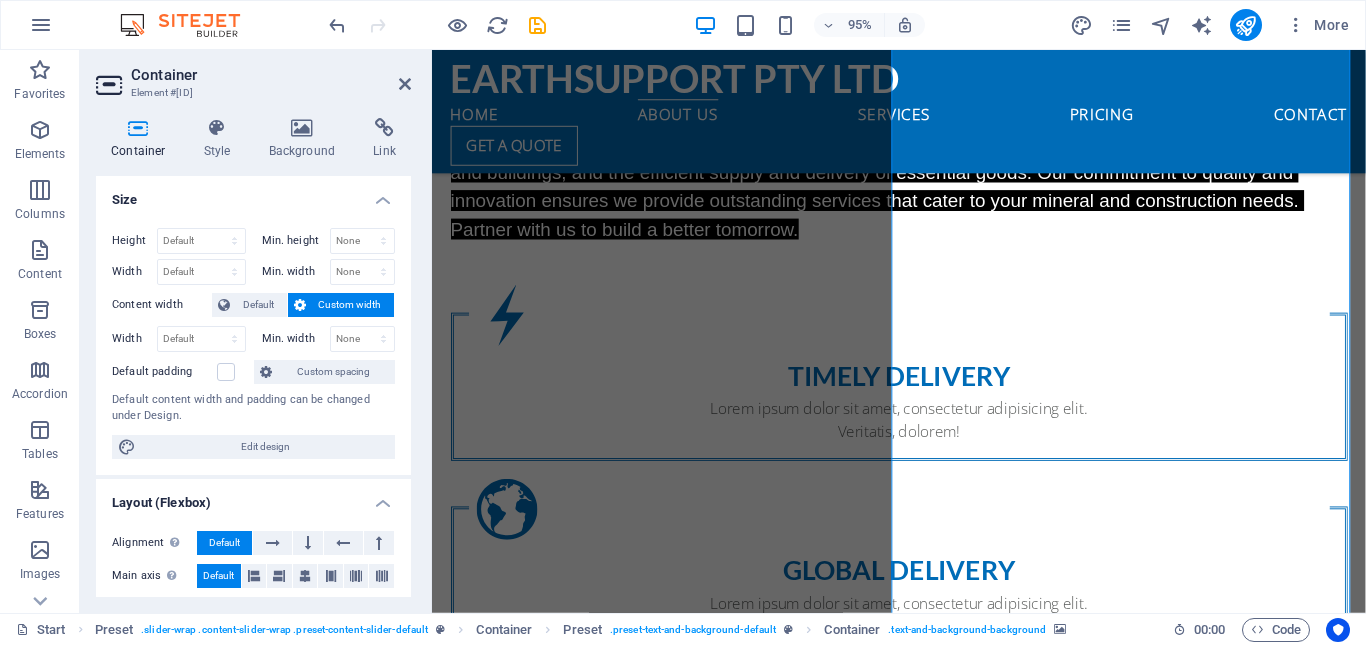 scroll, scrollTop: 1300, scrollLeft: 0, axis: vertical 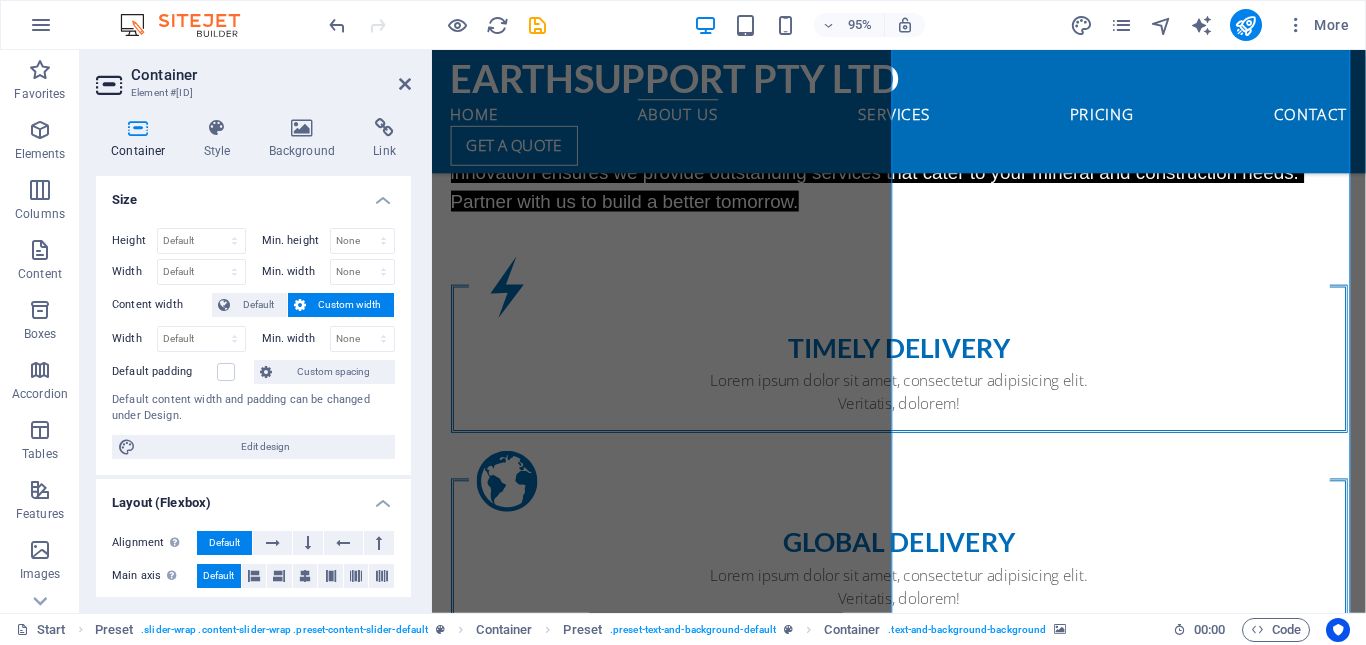 click at bounding box center [923, 1598] 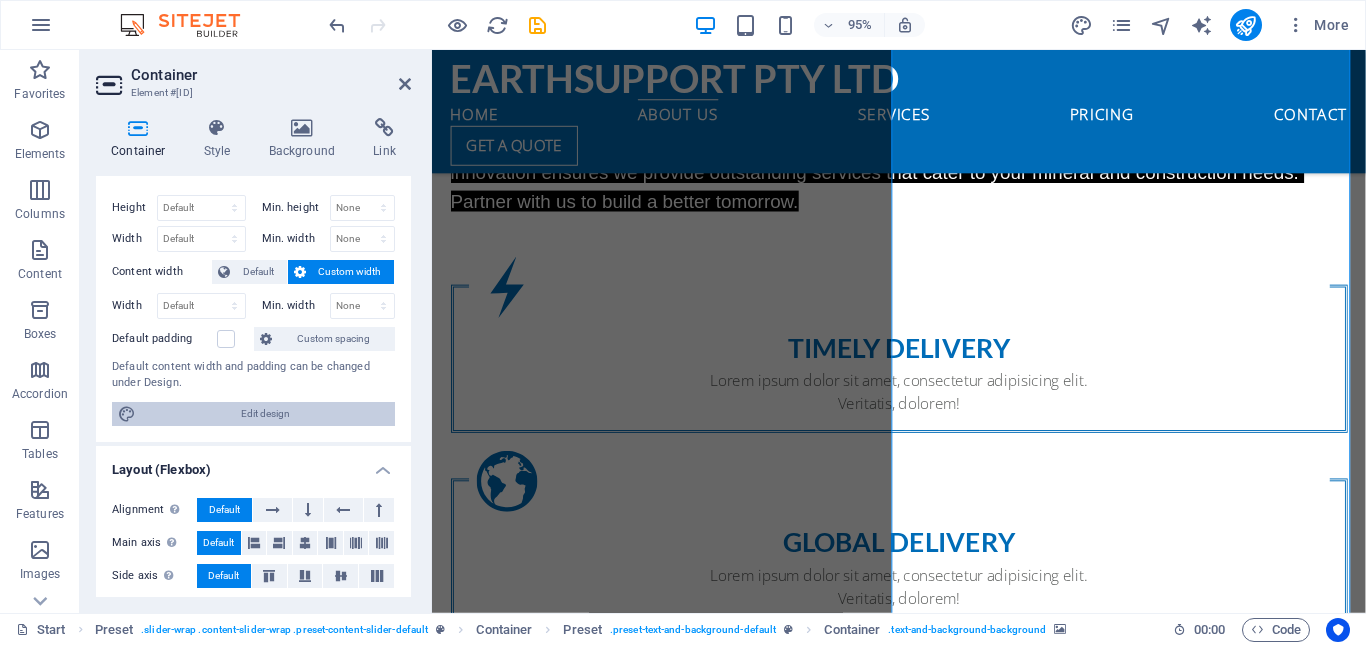 scroll, scrollTop: 0, scrollLeft: 0, axis: both 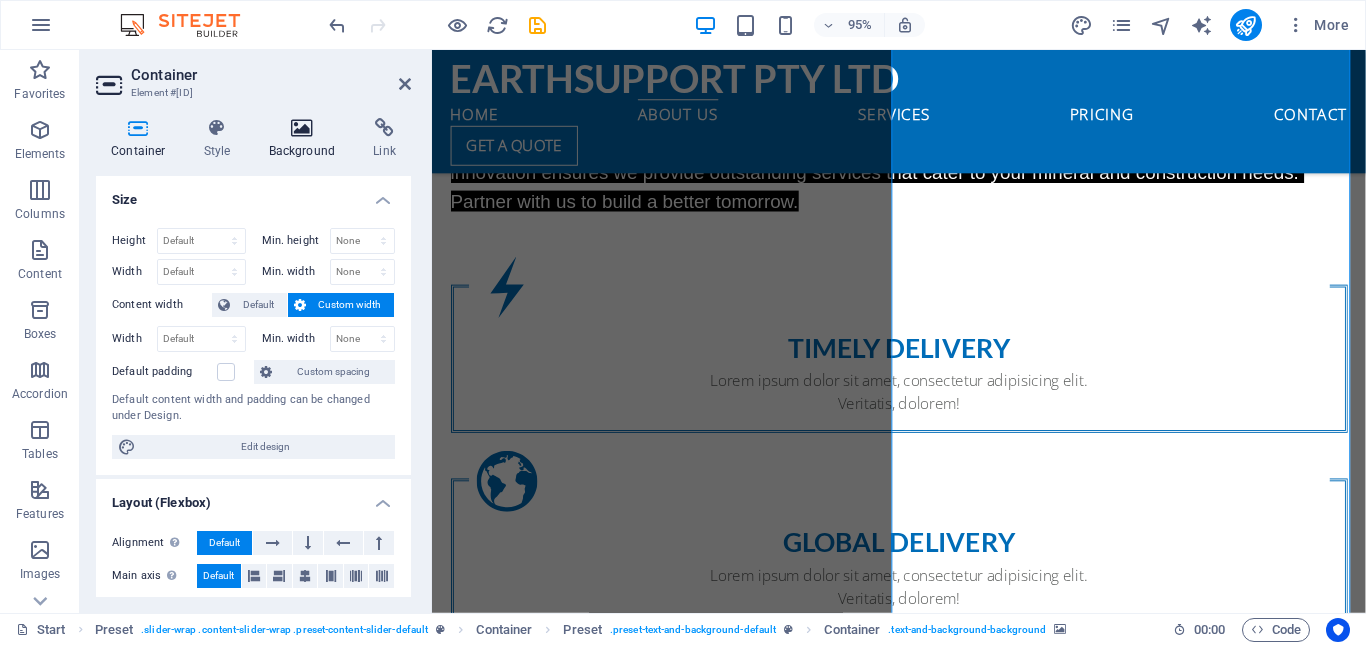 click on "Background" at bounding box center (306, 139) 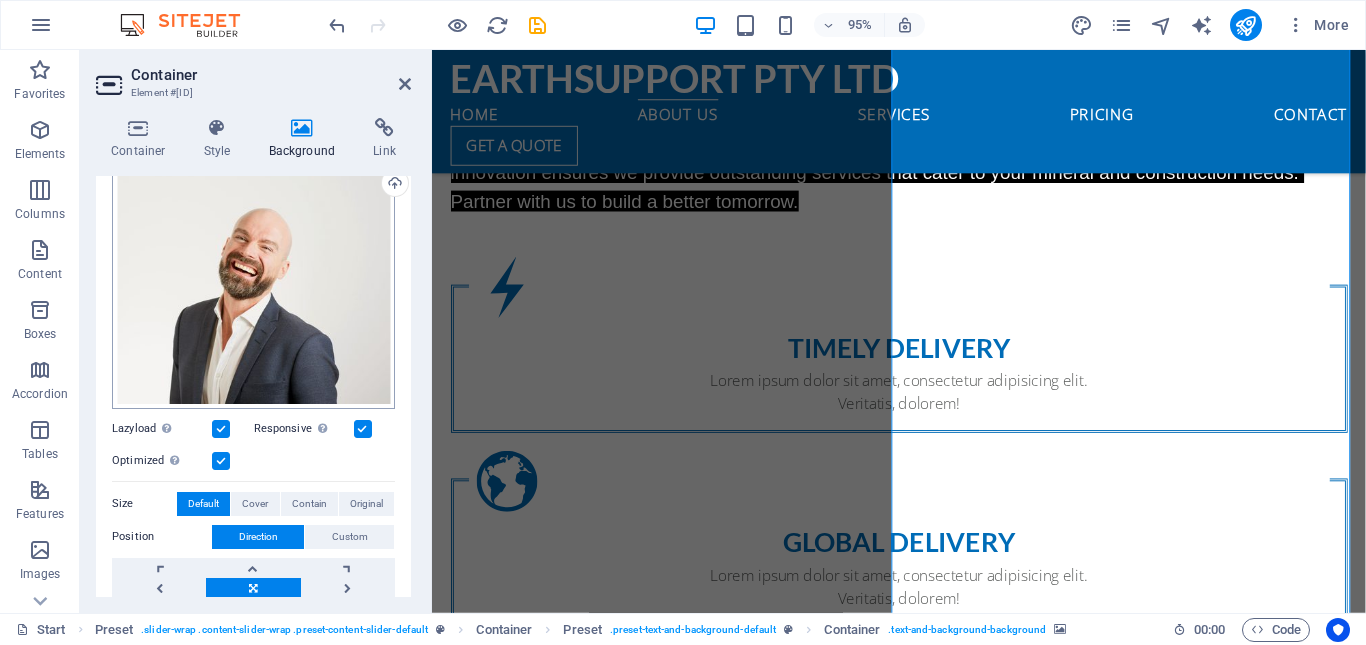 scroll, scrollTop: 100, scrollLeft: 0, axis: vertical 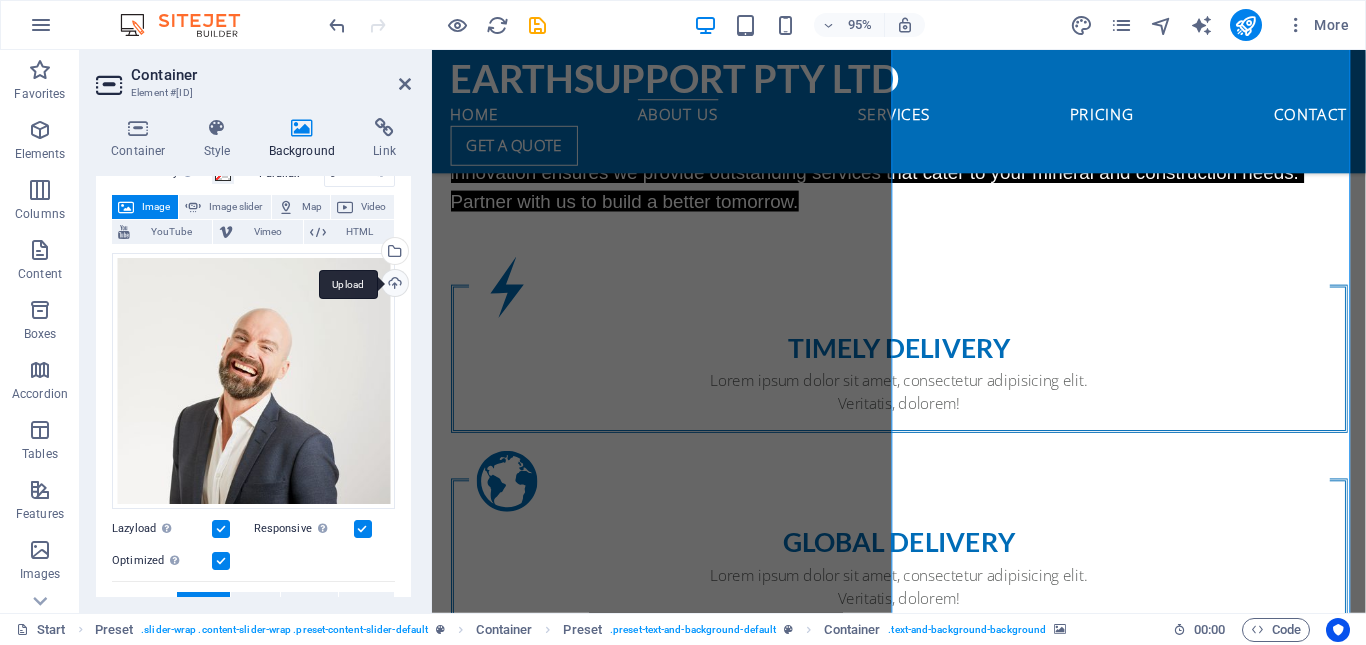 click on "Upload" at bounding box center [393, 285] 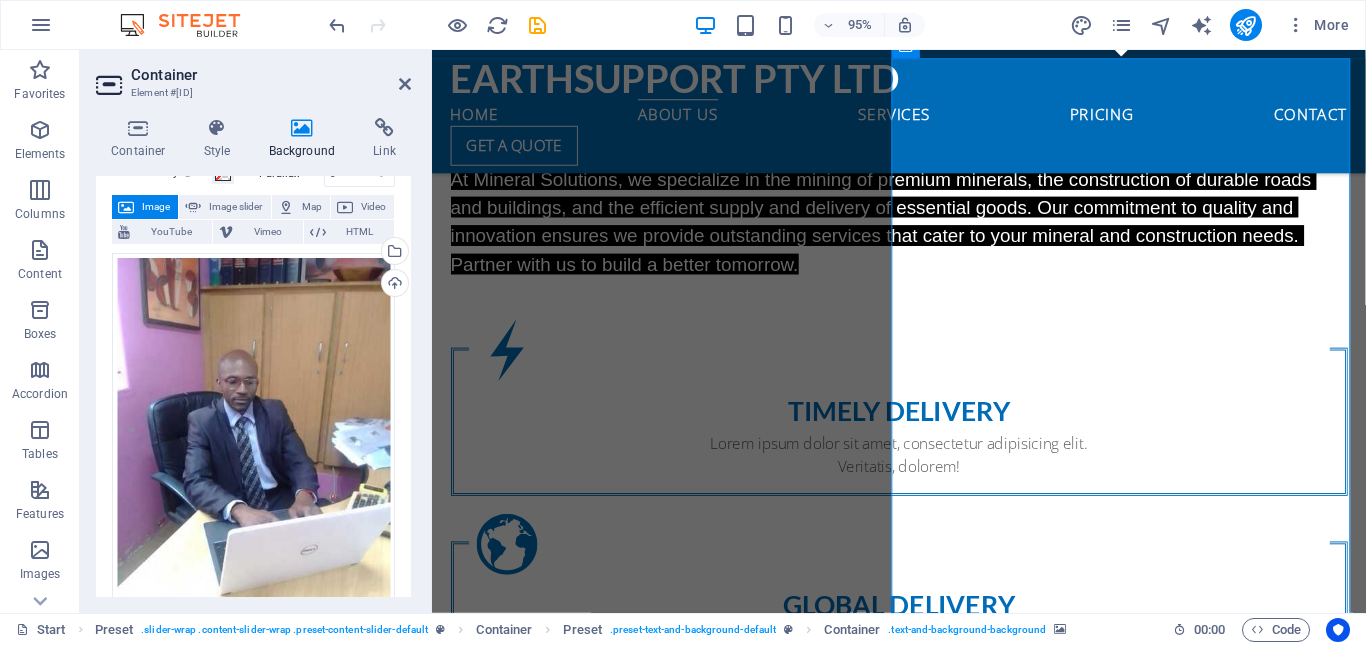 scroll, scrollTop: 1200, scrollLeft: 0, axis: vertical 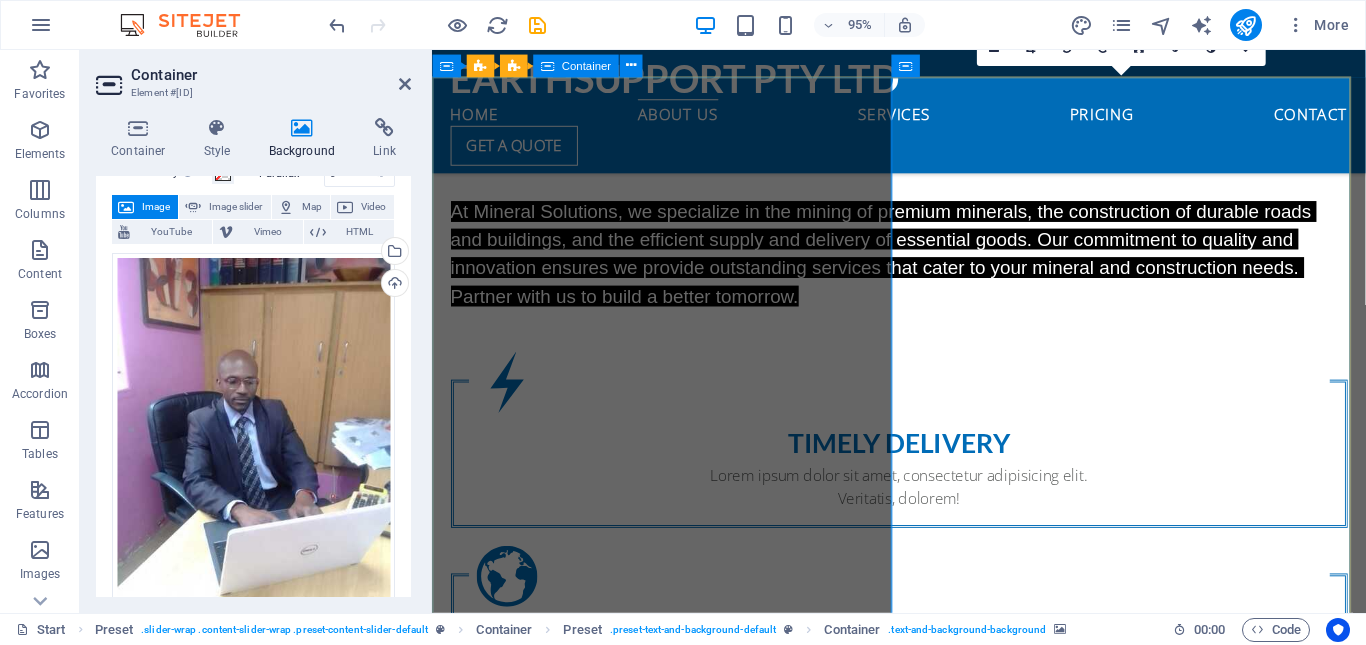 click on "Fantastic Service Lorem Ipsum   is simply dummy text of the printing and typesetting industry. Lorem Ipsum has been the industry's standard dummy text ever since the 1500s, when an unknown printer took a galley of type and scrambled it to make a type specimen book. It has survived not only five centuries, but also the leap into electronic typesetting, remaining essentially unchanged. It was popularised in the 1960s with the release of Letraset sheets containing Lorem Ipsum passages, and more recently with desktop publishing software like Aldus PageMaker including versions of Lorem Ipsum. [FIRST] [LAST] CEO, Company1" at bounding box center (923, 1202) 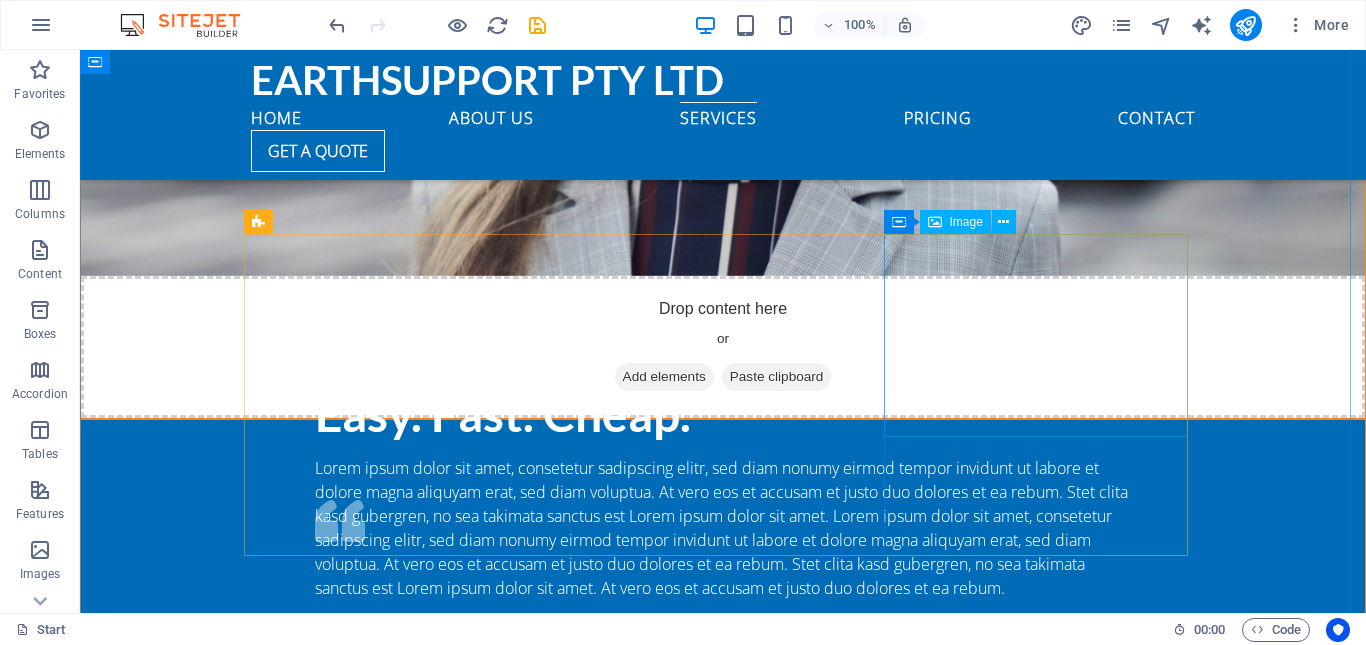 scroll, scrollTop: 3870, scrollLeft: 0, axis: vertical 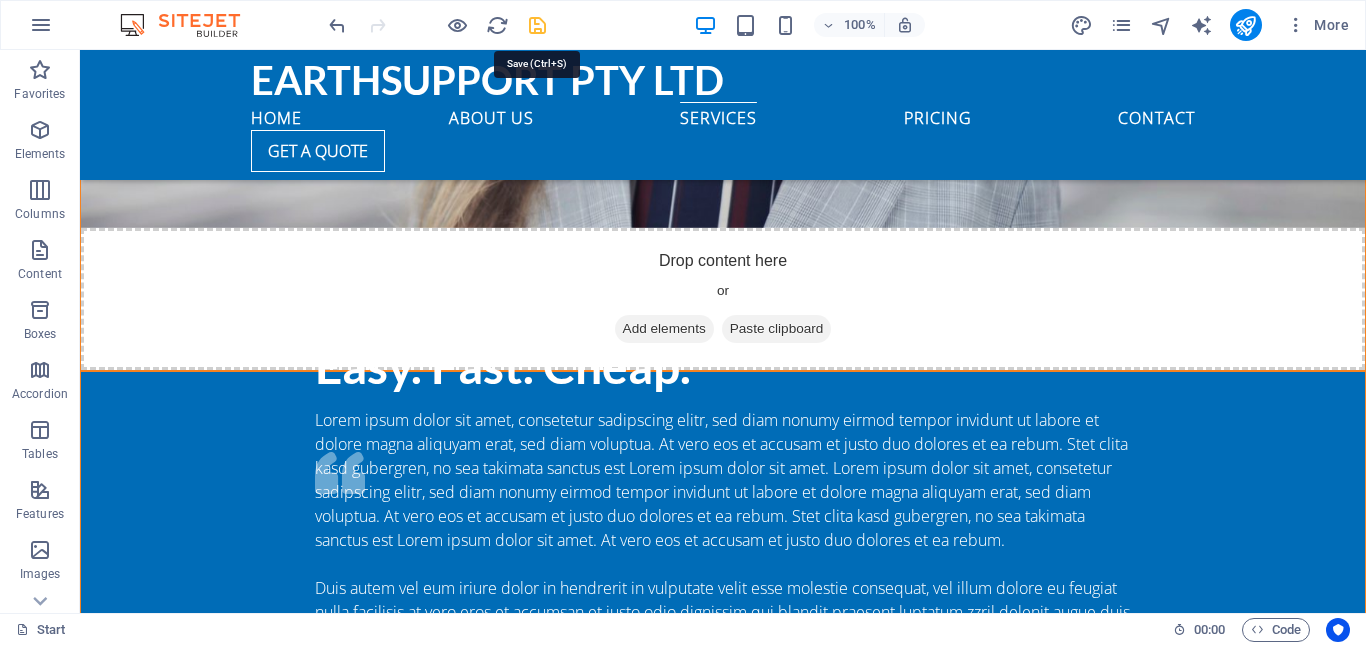 click at bounding box center (537, 25) 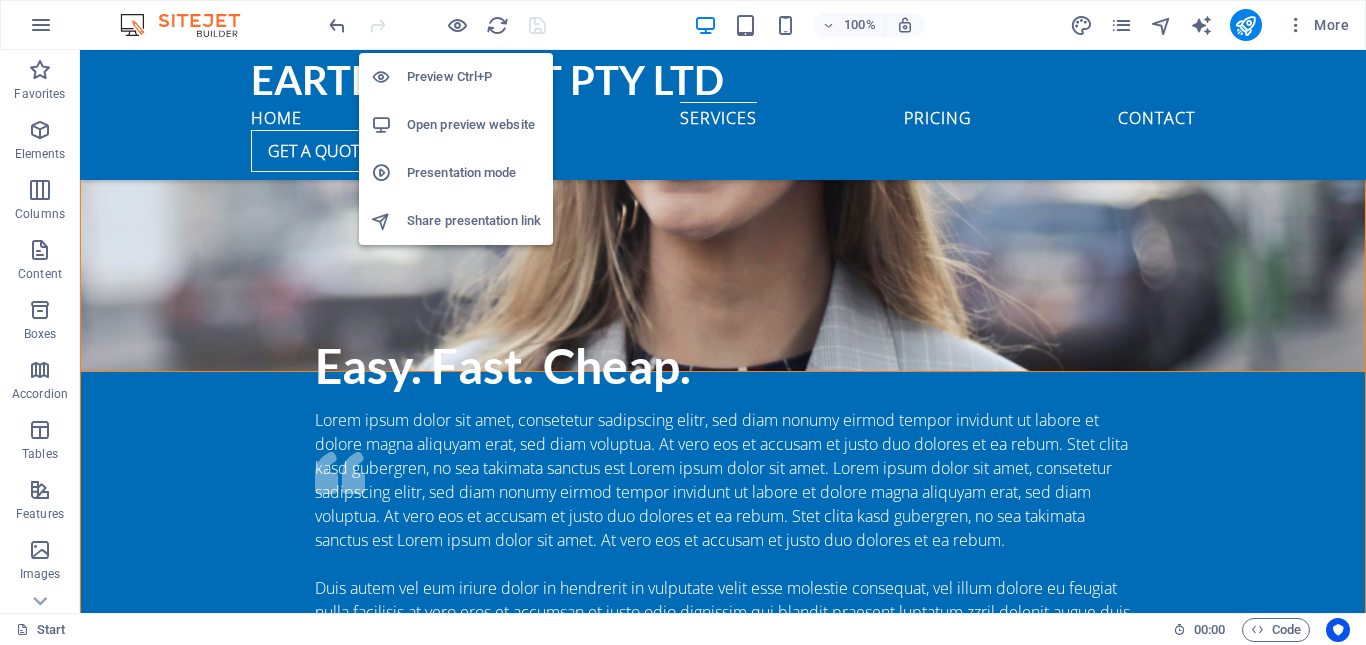click on "Open preview website" at bounding box center [474, 125] 